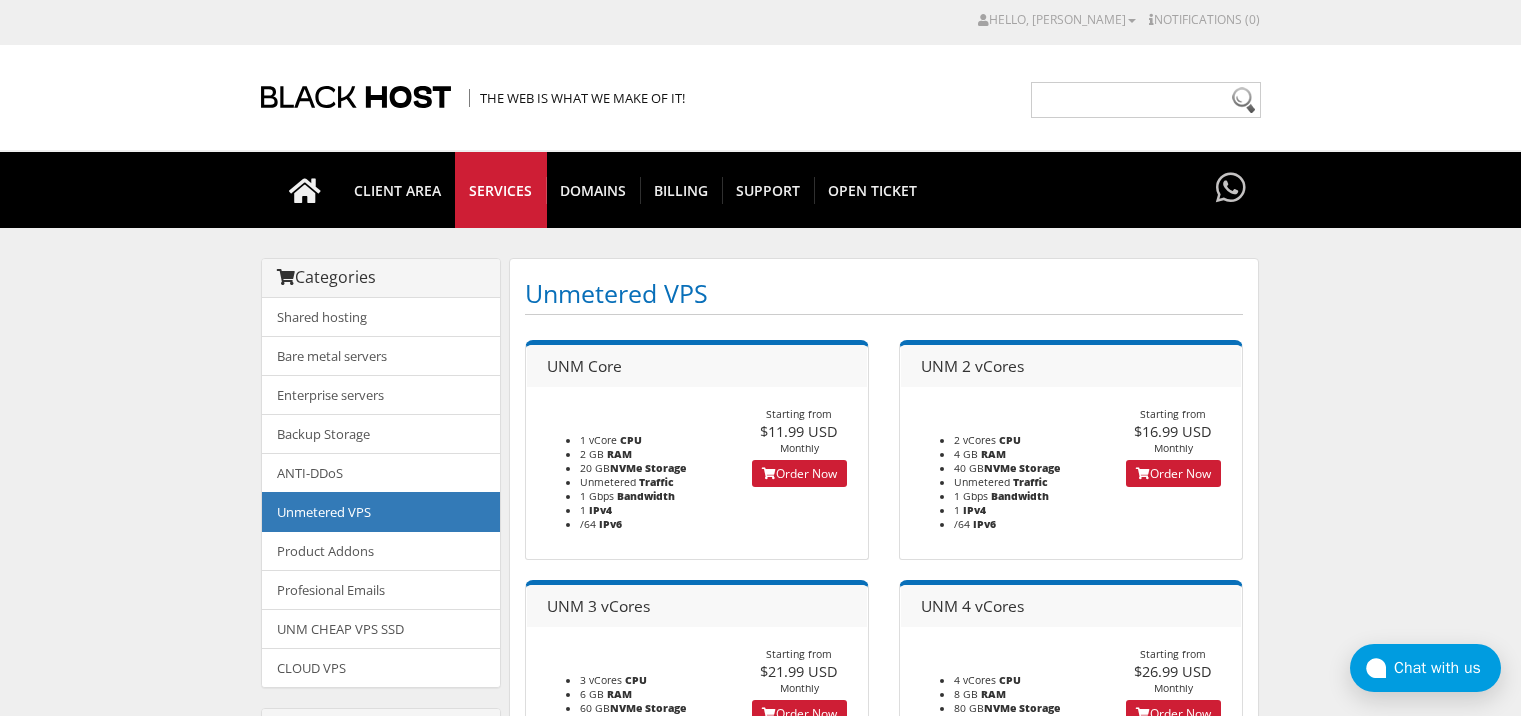 scroll, scrollTop: 297, scrollLeft: 0, axis: vertical 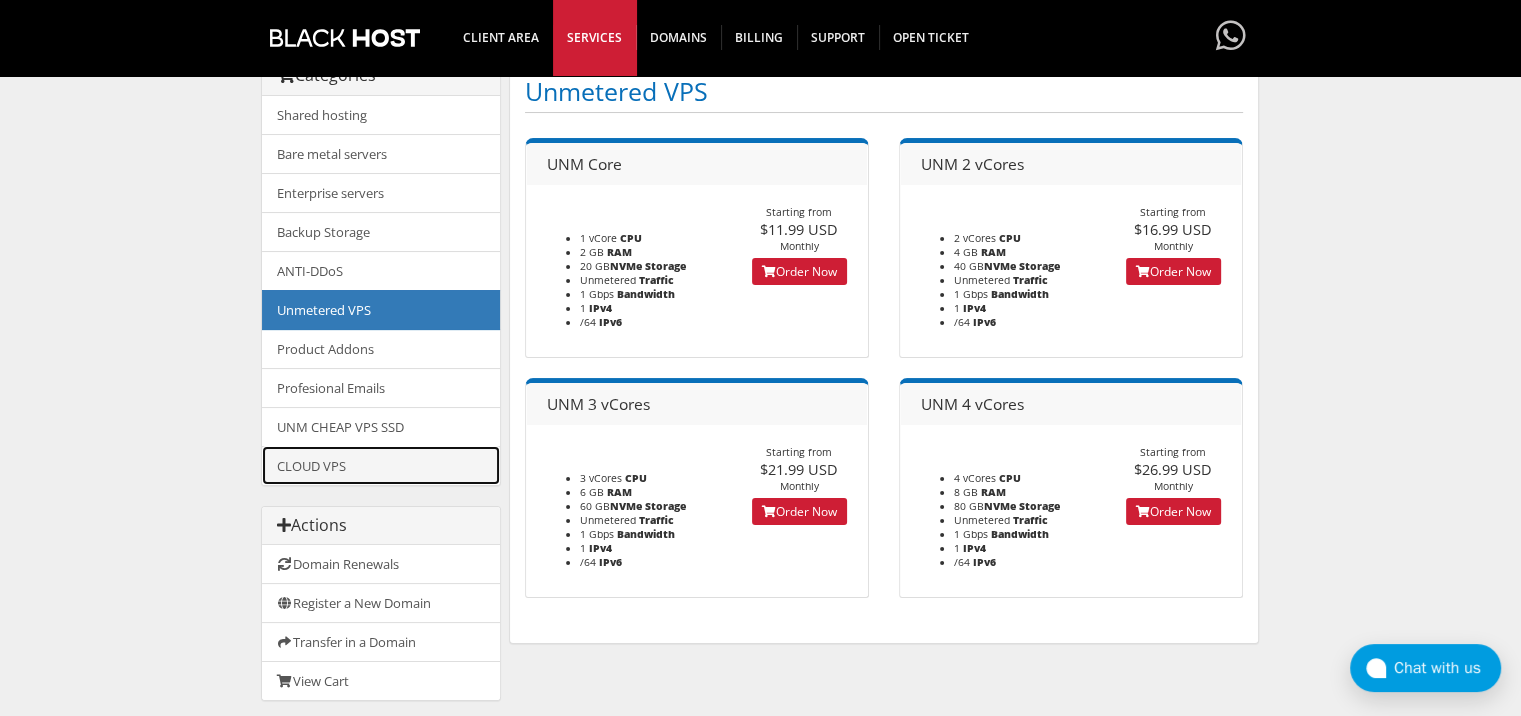 click on "CLOUD VPS" at bounding box center (381, 465) 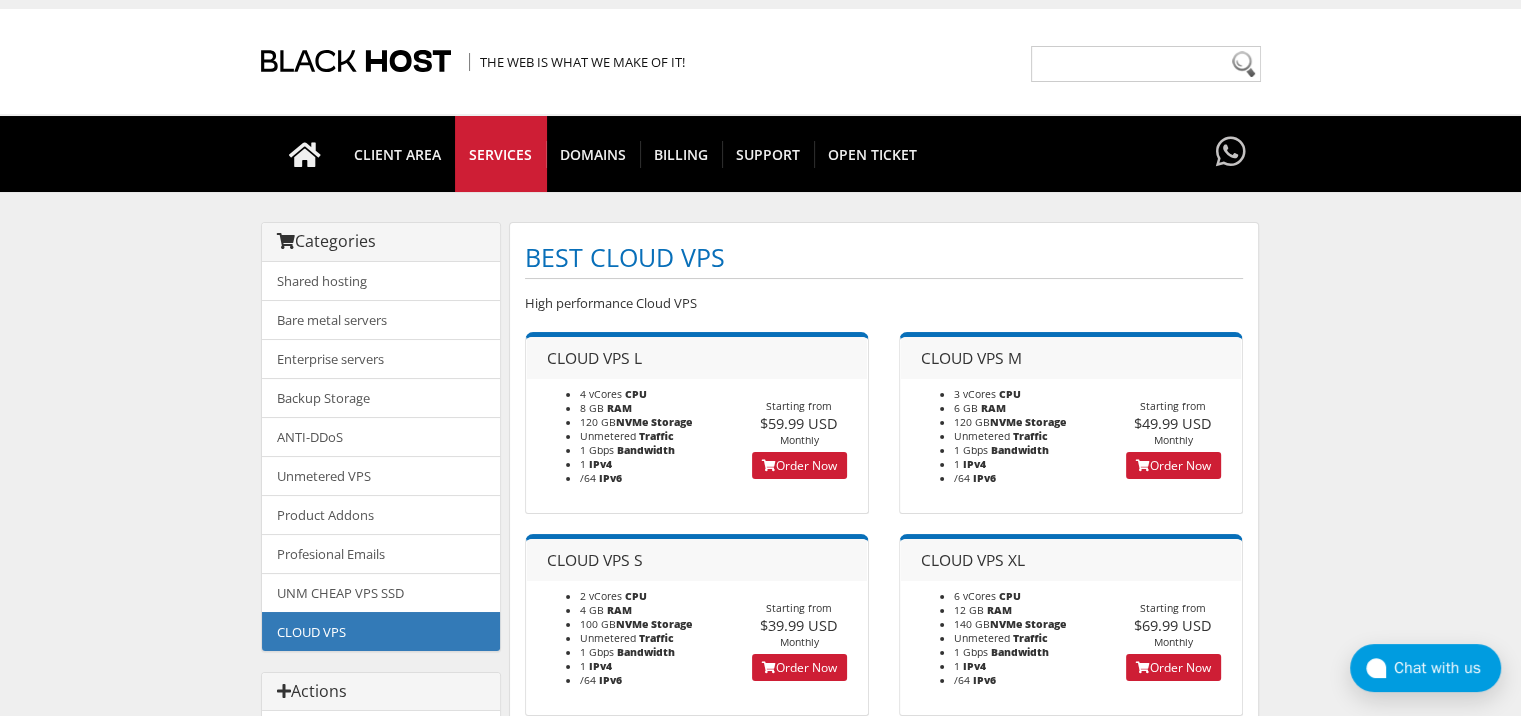 scroll, scrollTop: 122, scrollLeft: 0, axis: vertical 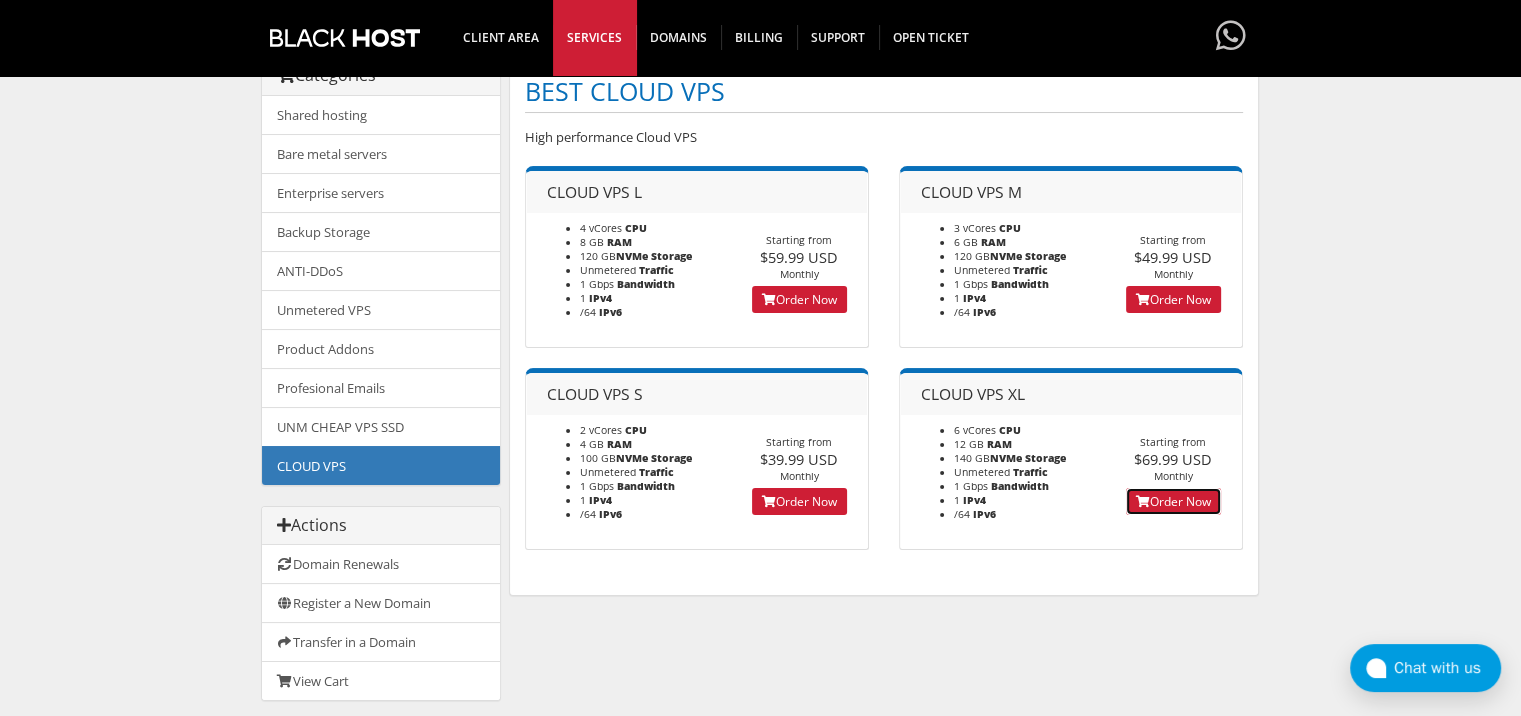 click on "Order Now" at bounding box center [1173, 501] 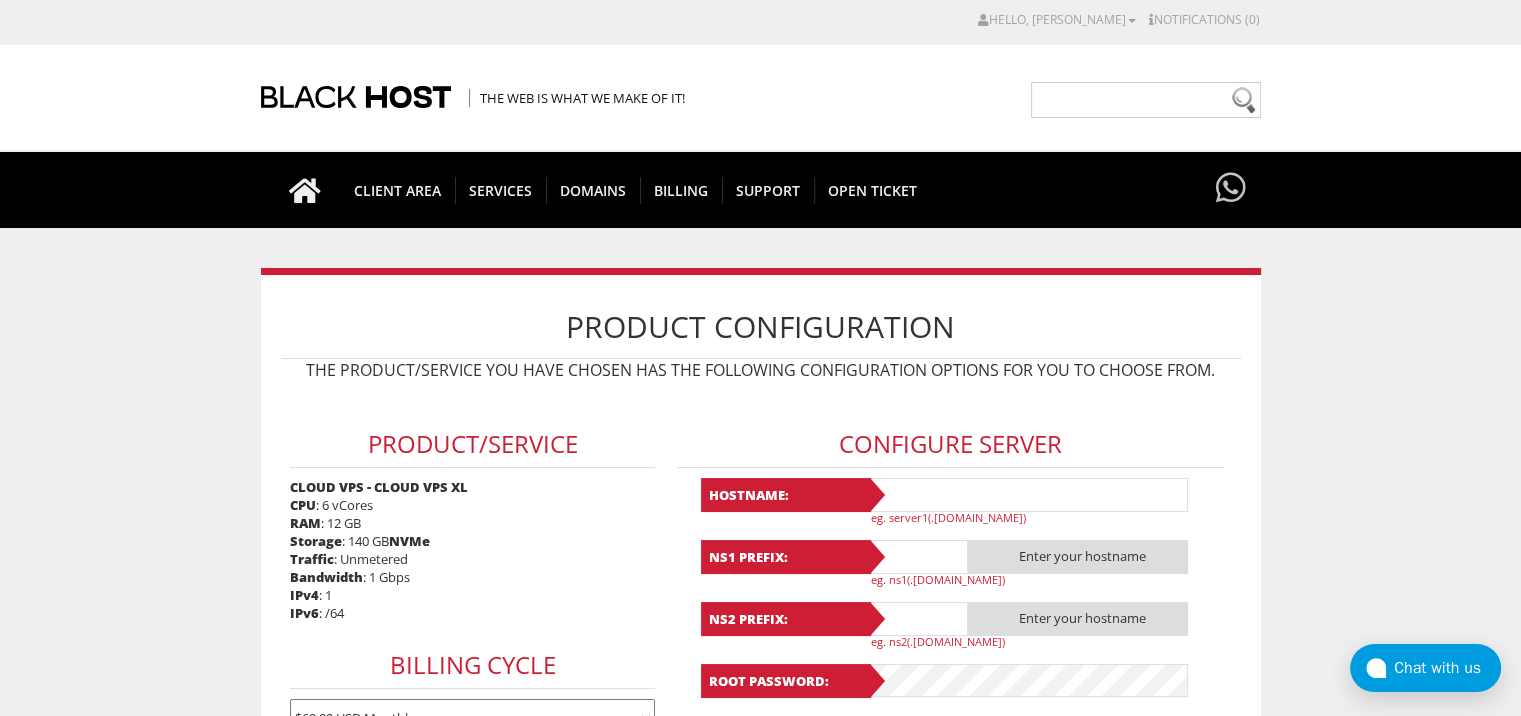 scroll, scrollTop: 139, scrollLeft: 0, axis: vertical 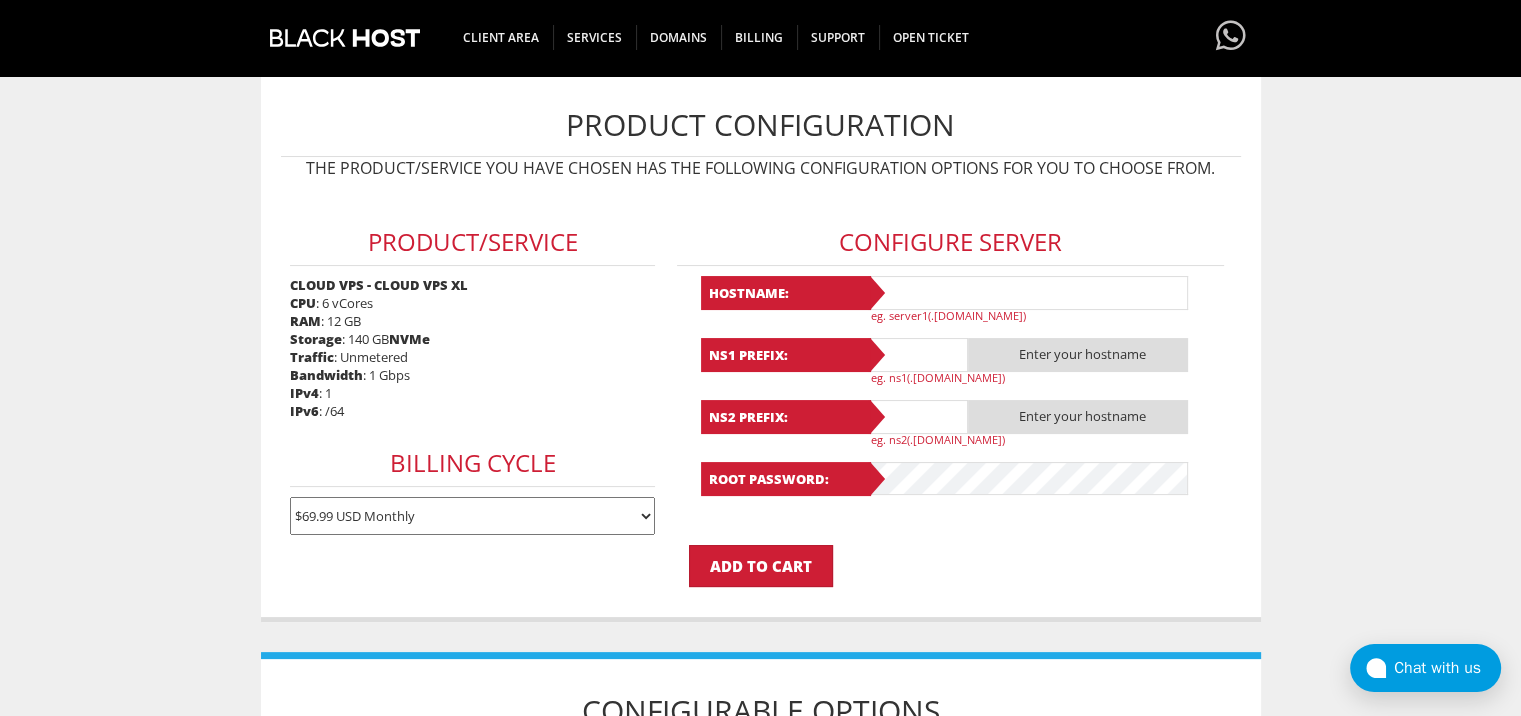 click at bounding box center [1028, 293] 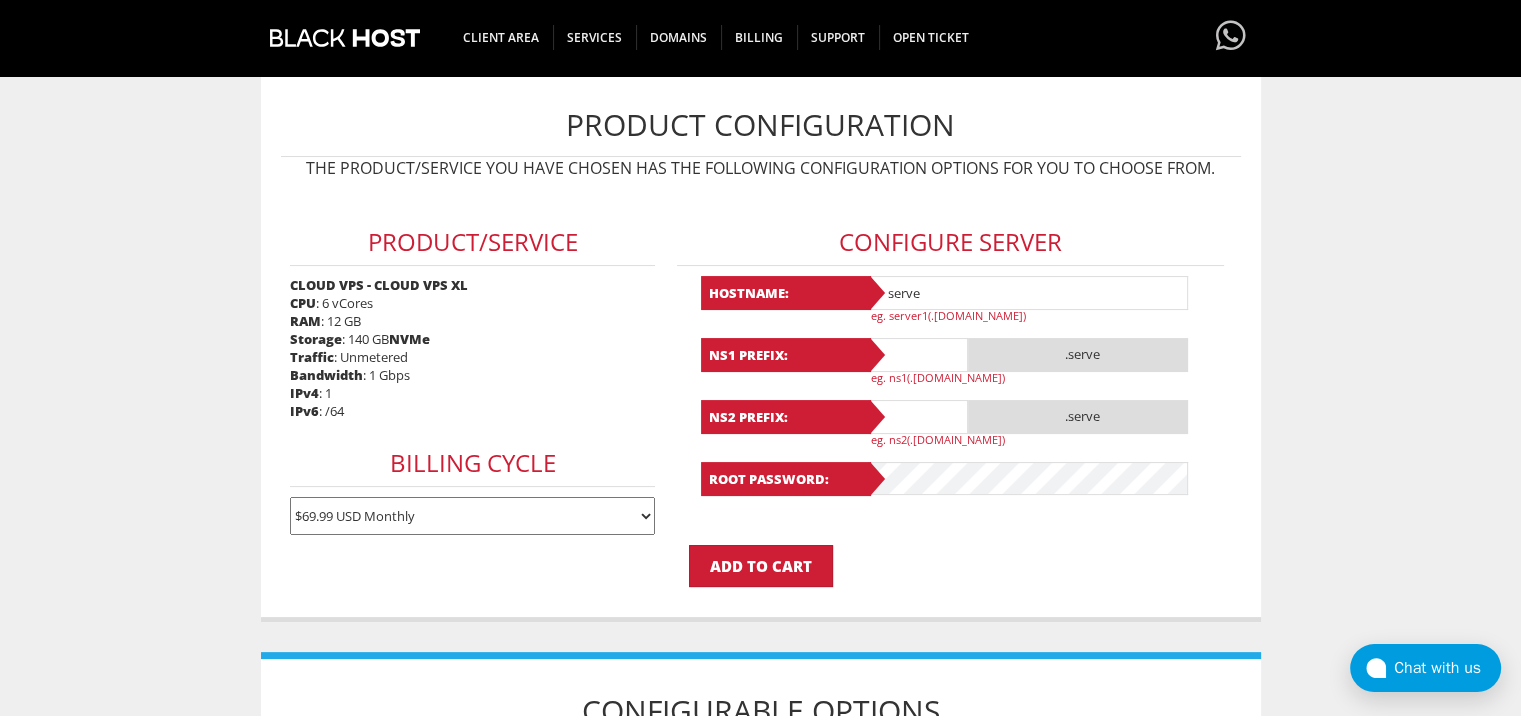 type on "[DOMAIN_NAME]" 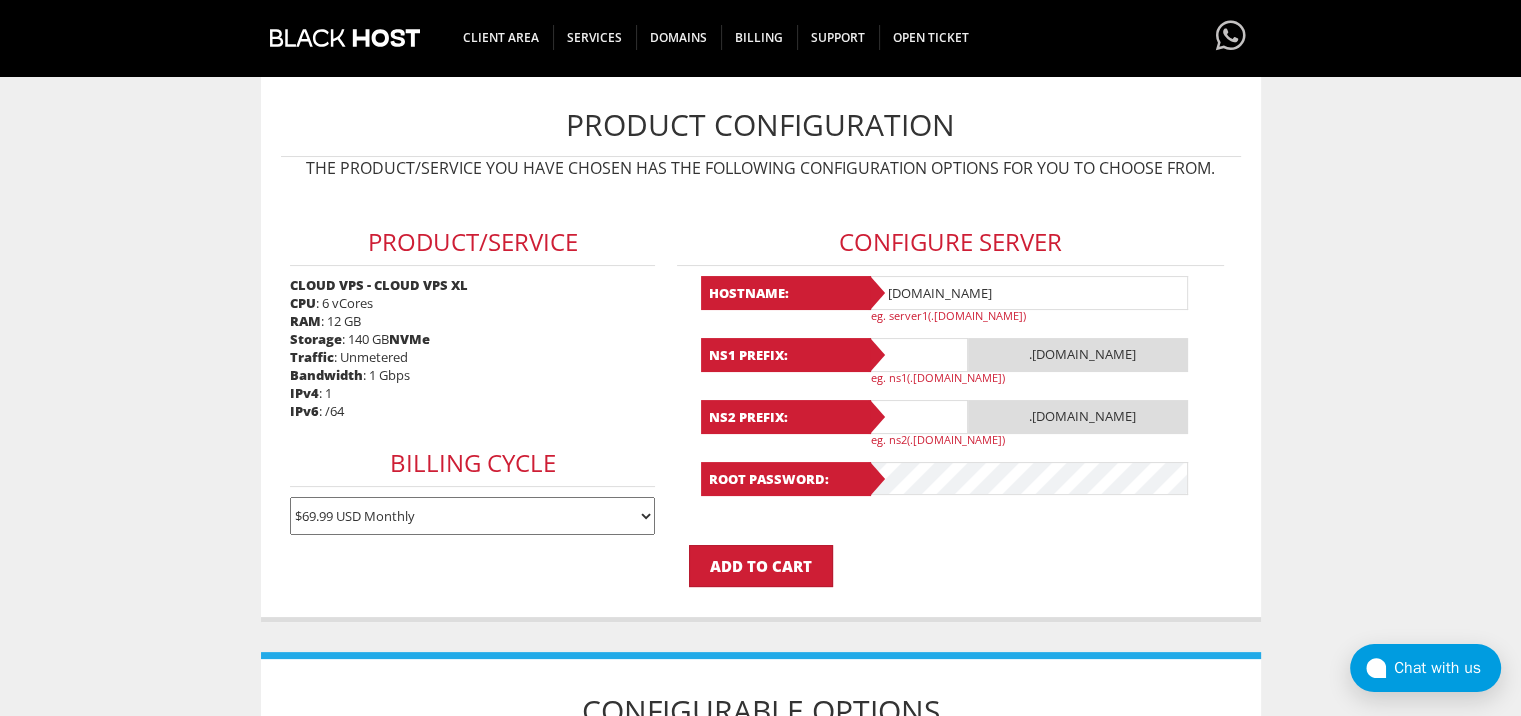 click at bounding box center [918, 355] 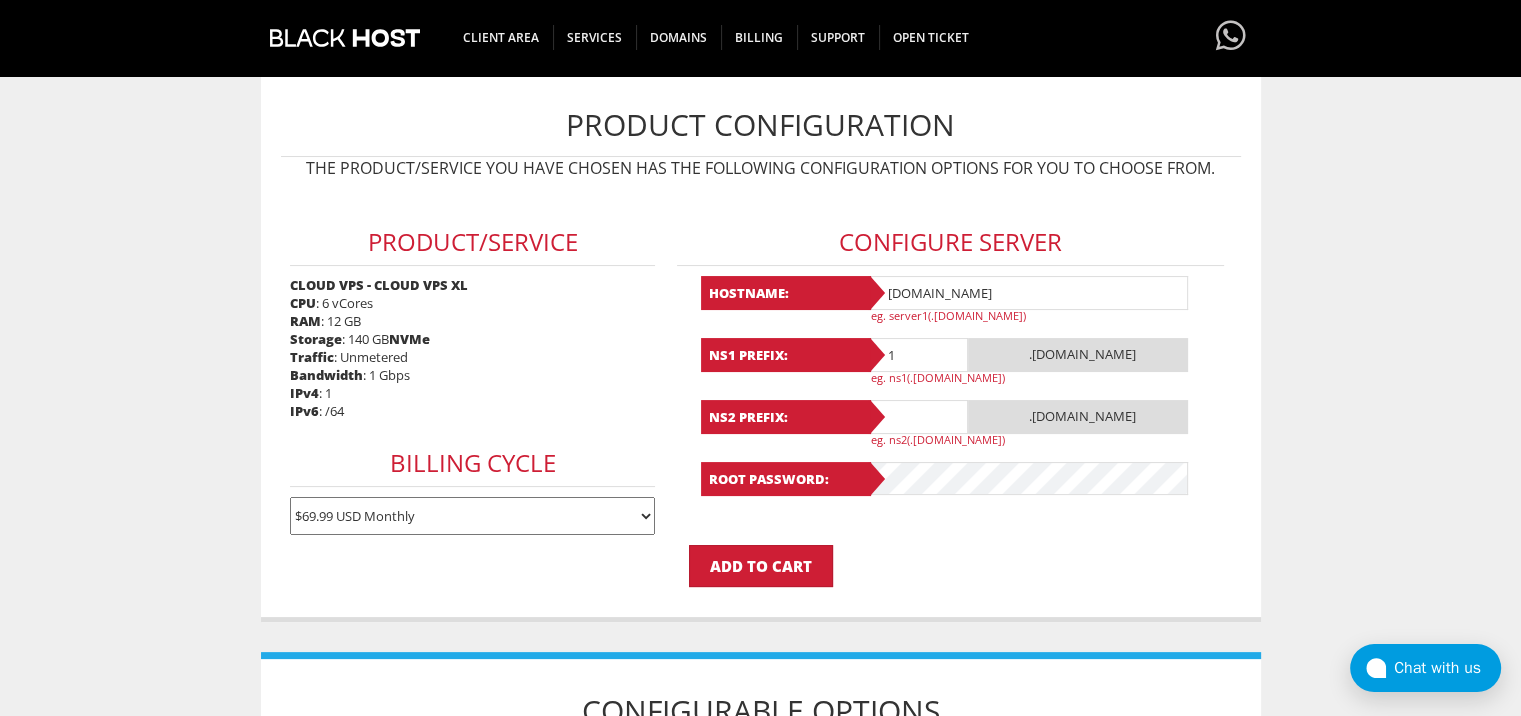type on "1" 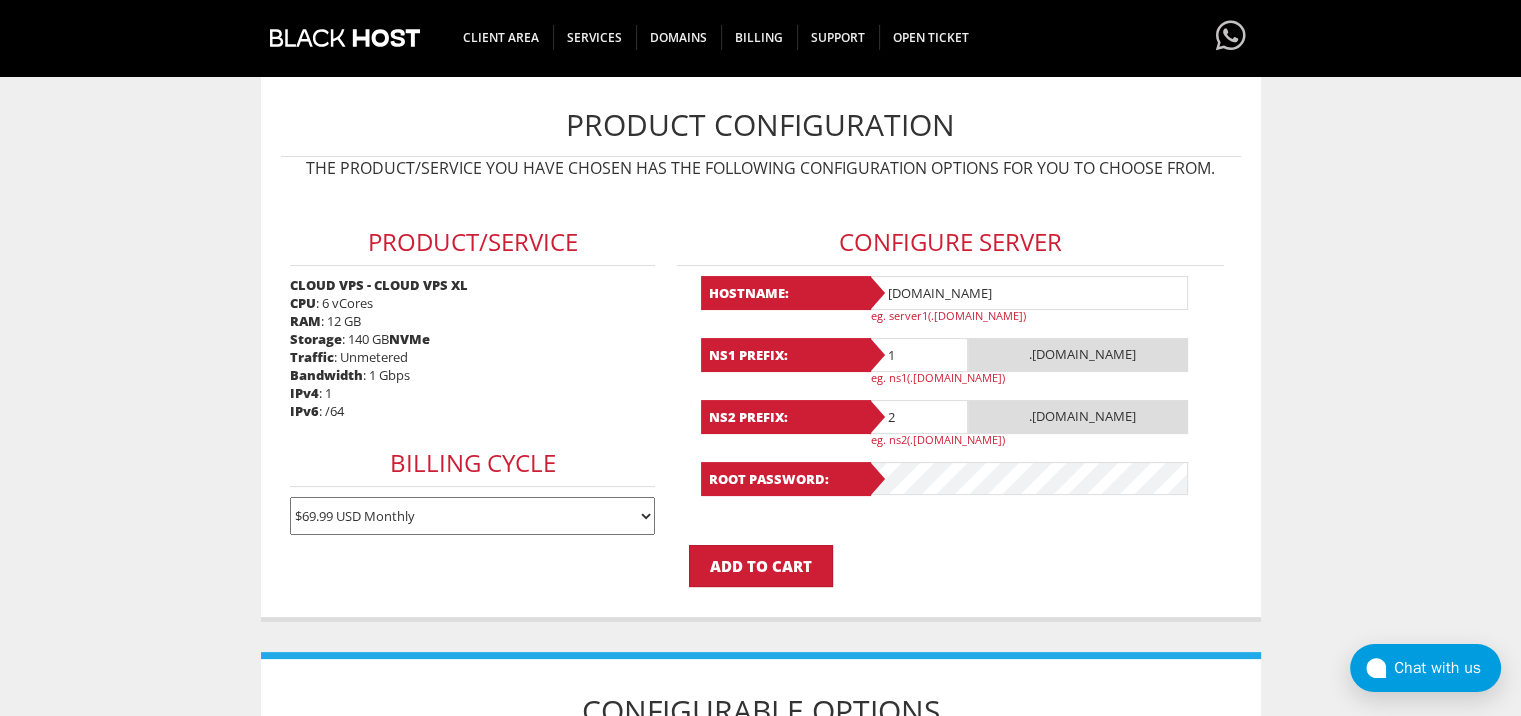 type on "2" 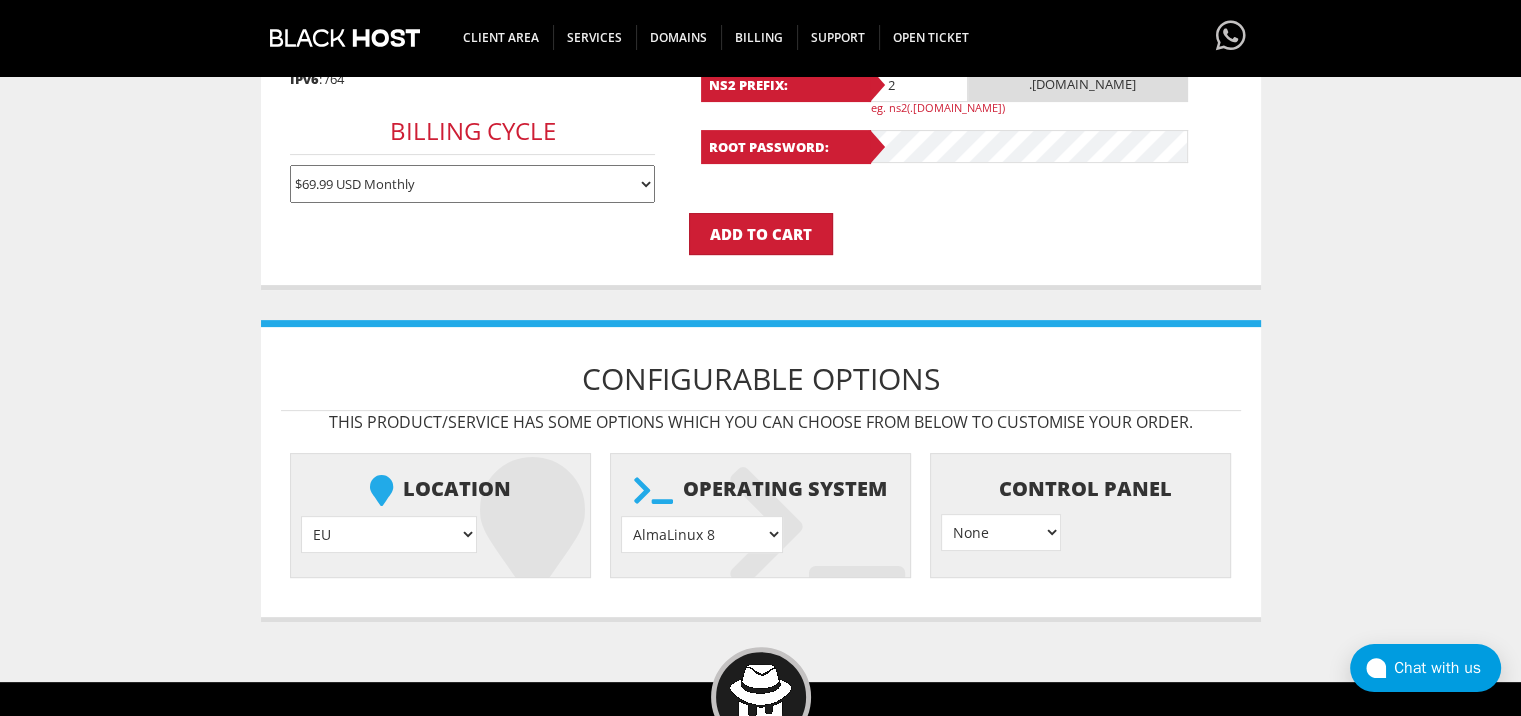 scroll, scrollTop: 616, scrollLeft: 0, axis: vertical 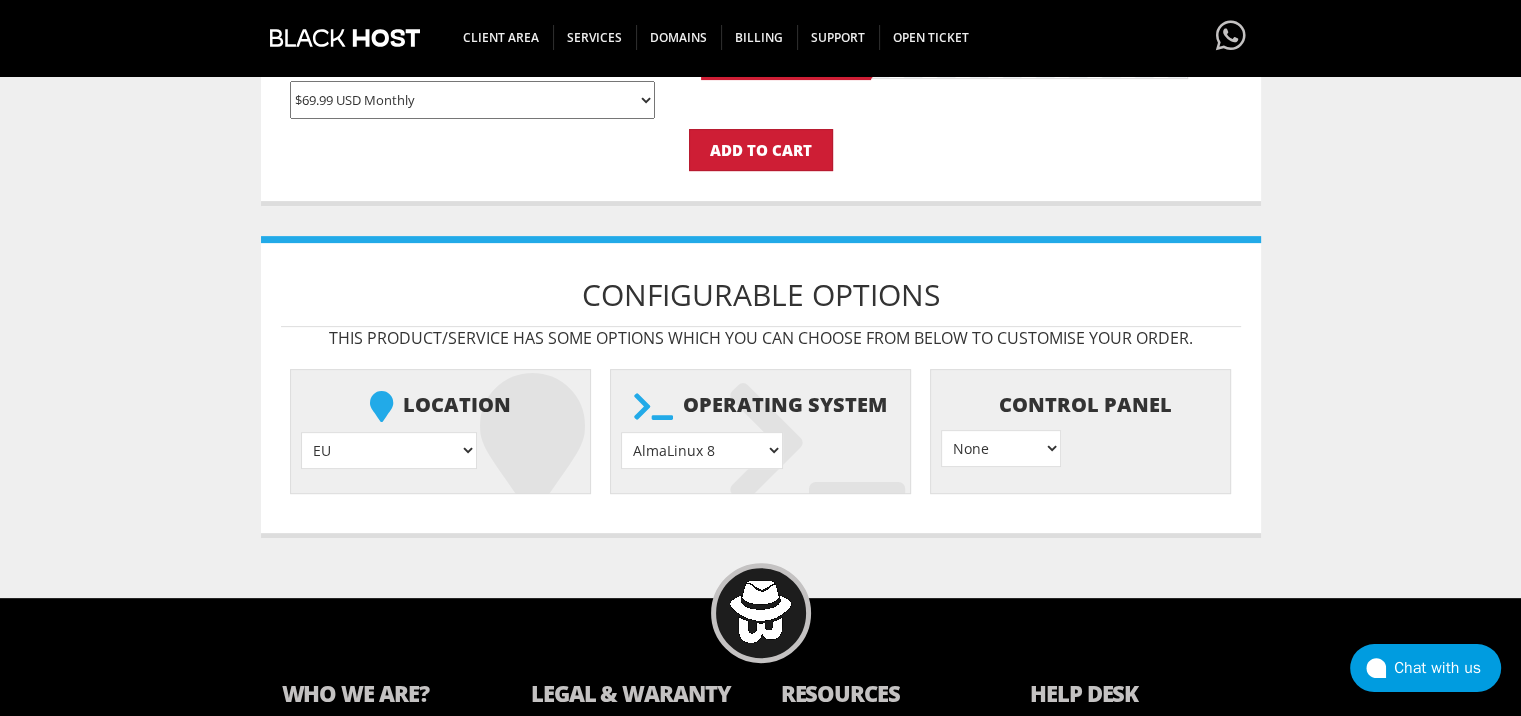 click on "AlmaLinux 8
}
AlmaLinux 9
}
AlmaLinux 10
}
Rocky Linux 8
}
Rocky Linux 9
}
CentOS 7
}
CentOS 8 Stream
}
CentOS 9 Stream
}
CentOS 10 Stream
}
Fedora 40 (Server)
}
Debian 10
}
Debian 11
}
Debian 12
}
Ubuntu 20.04
}
Ubuntu 22.04
}
Ubuntu 24.04
}
Alpine Linux 3.13.x
}" at bounding box center (702, 450) 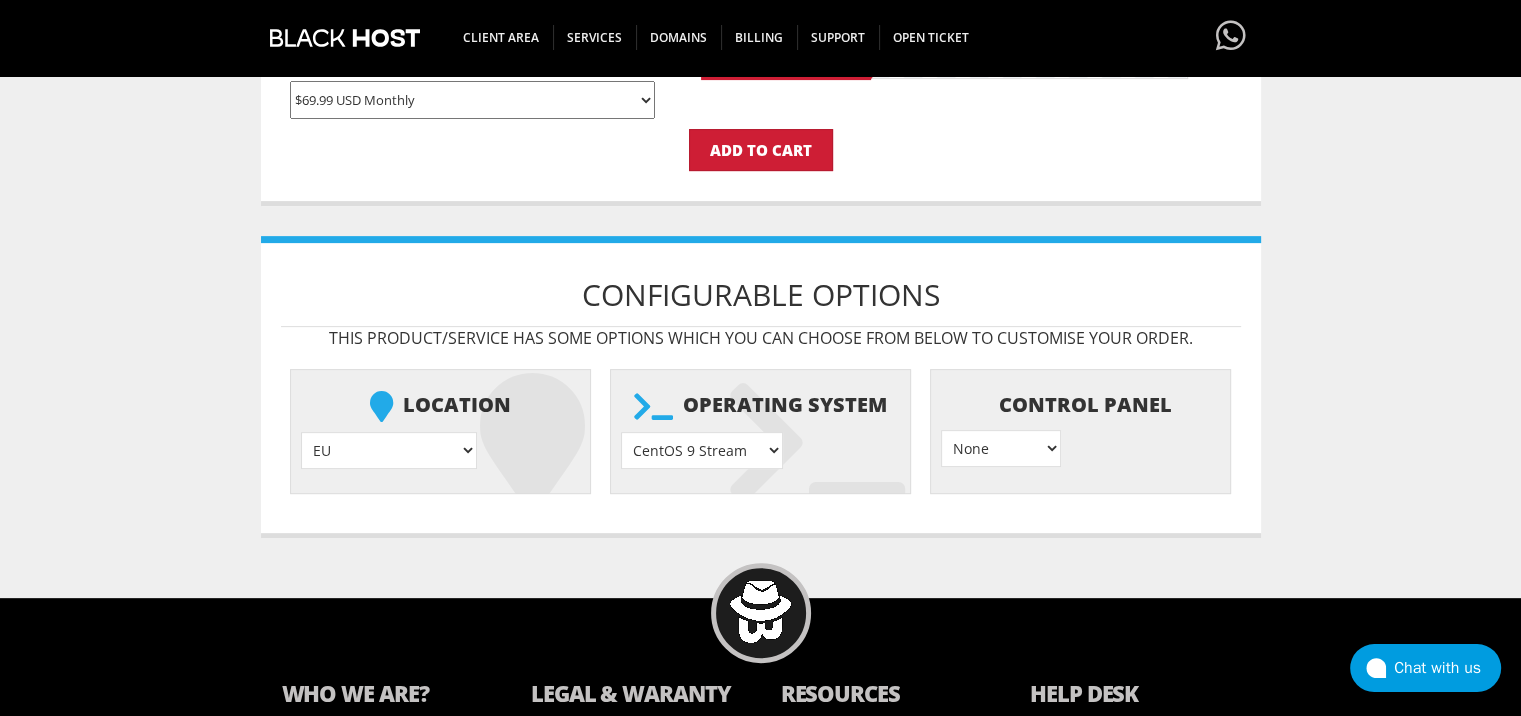 click on "EU
}
USA
}
London
}
Amsterdam
}
Vienna
}
Chicago
}" at bounding box center (389, 450) 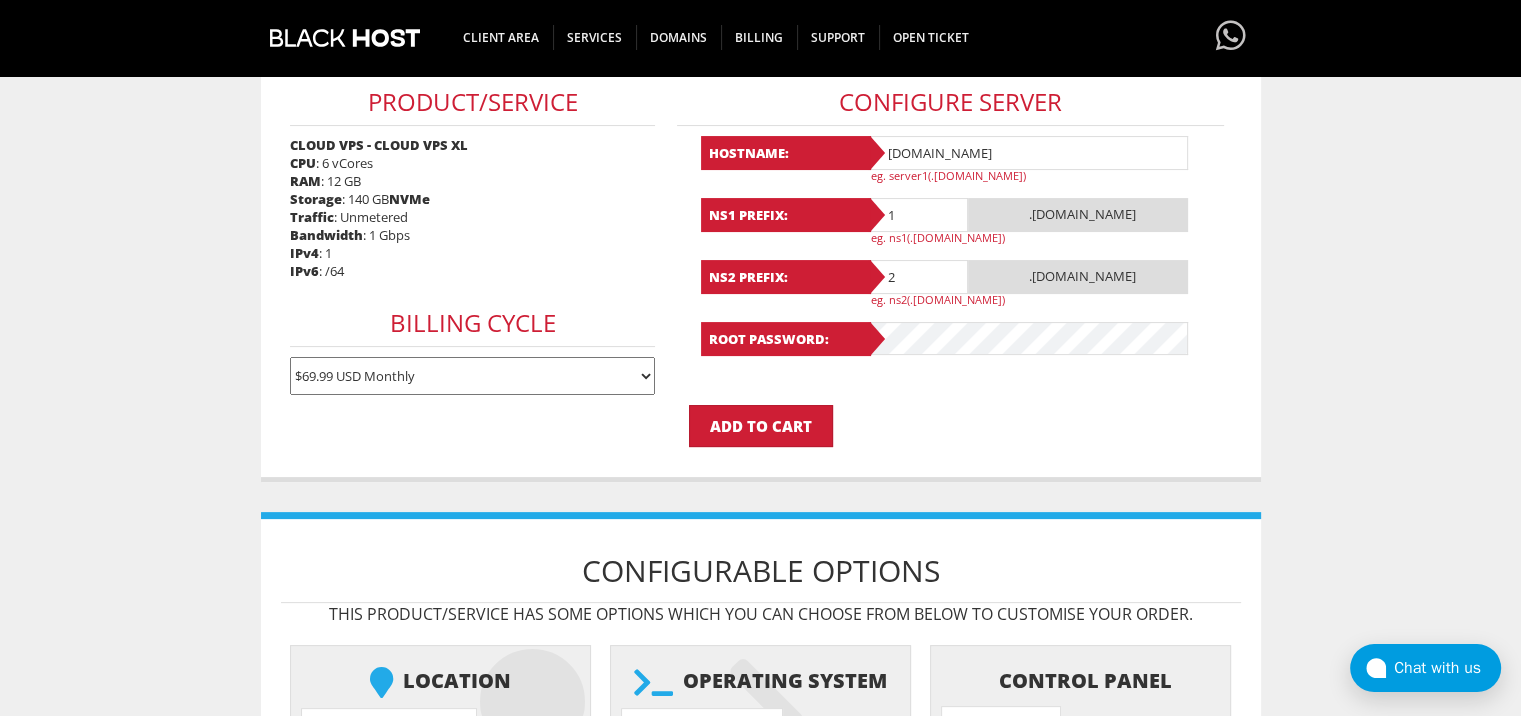 scroll, scrollTop: 220, scrollLeft: 0, axis: vertical 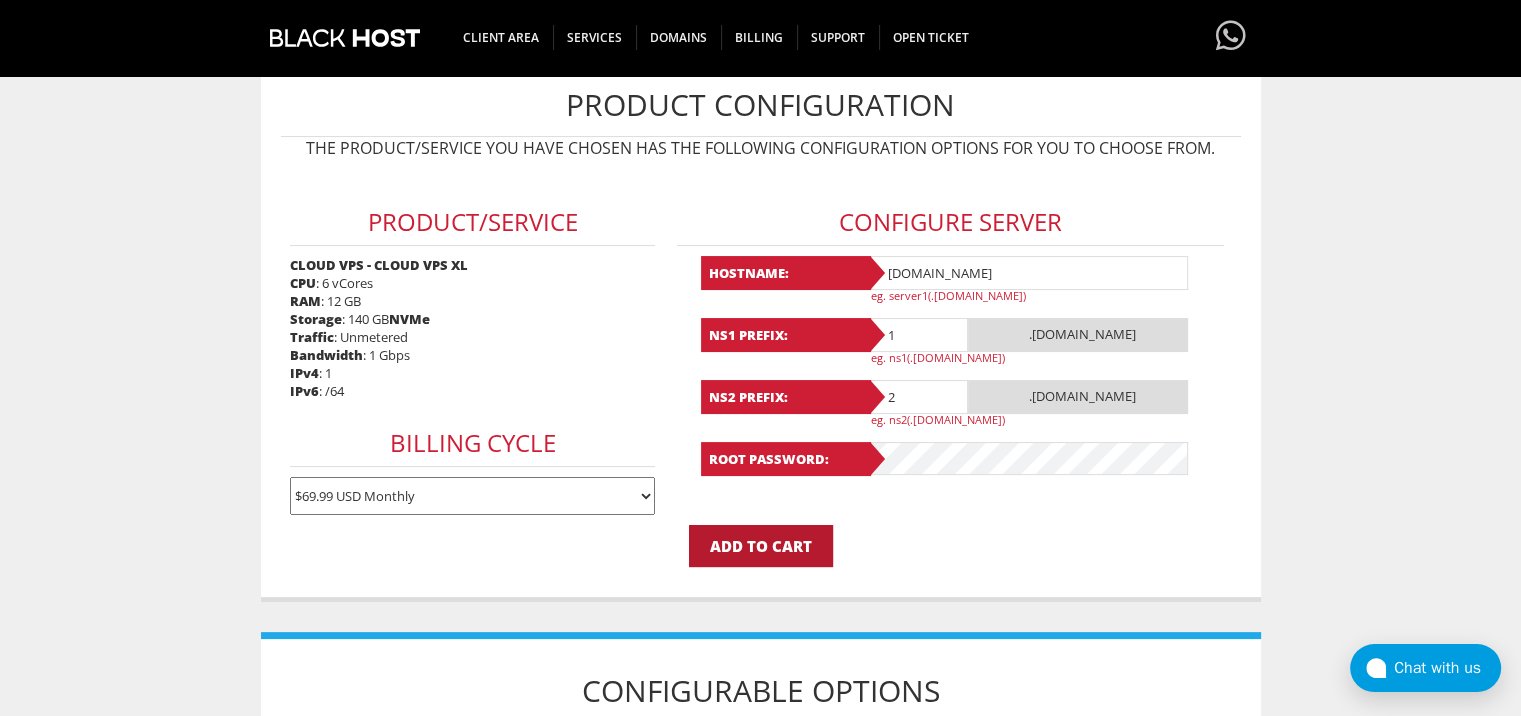 click on "Add to Cart" at bounding box center (761, 546) 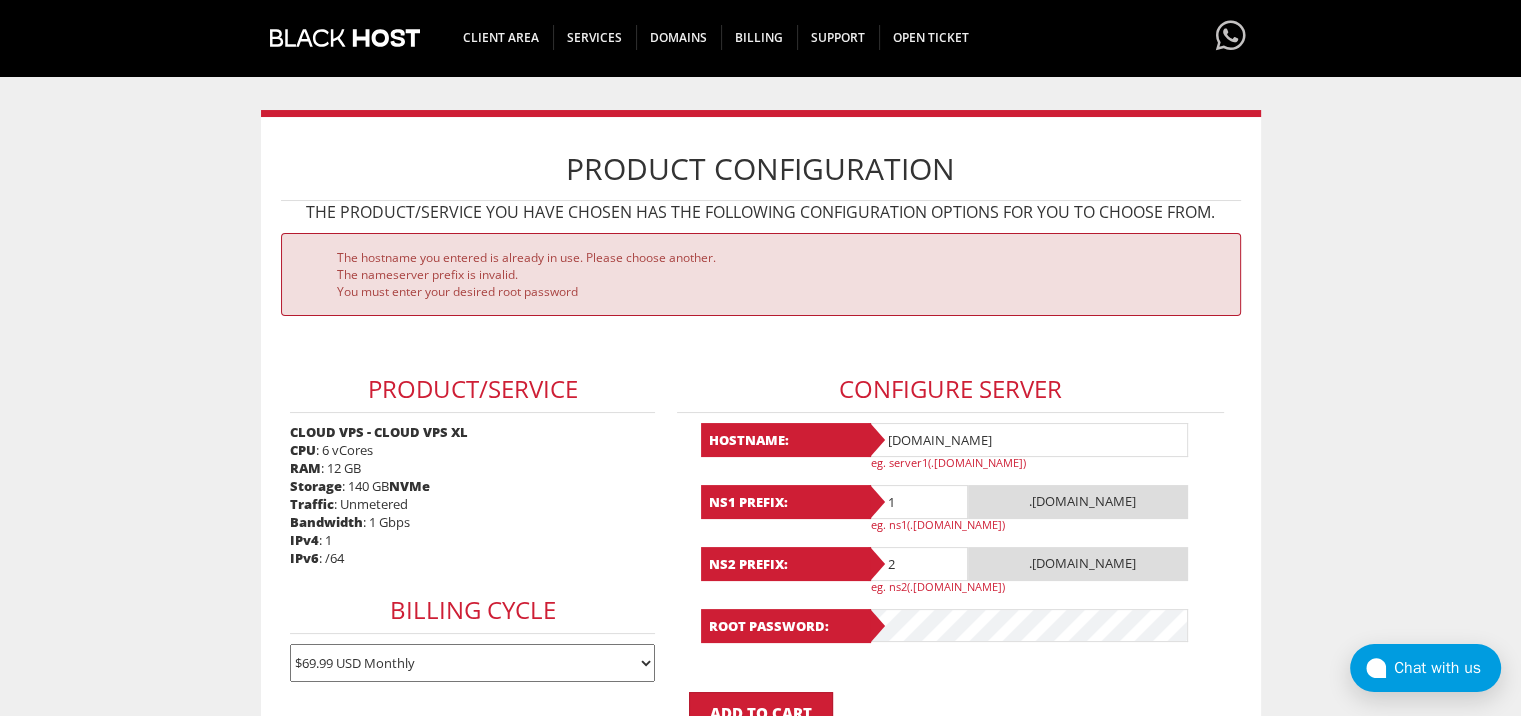 scroll, scrollTop: 158, scrollLeft: 0, axis: vertical 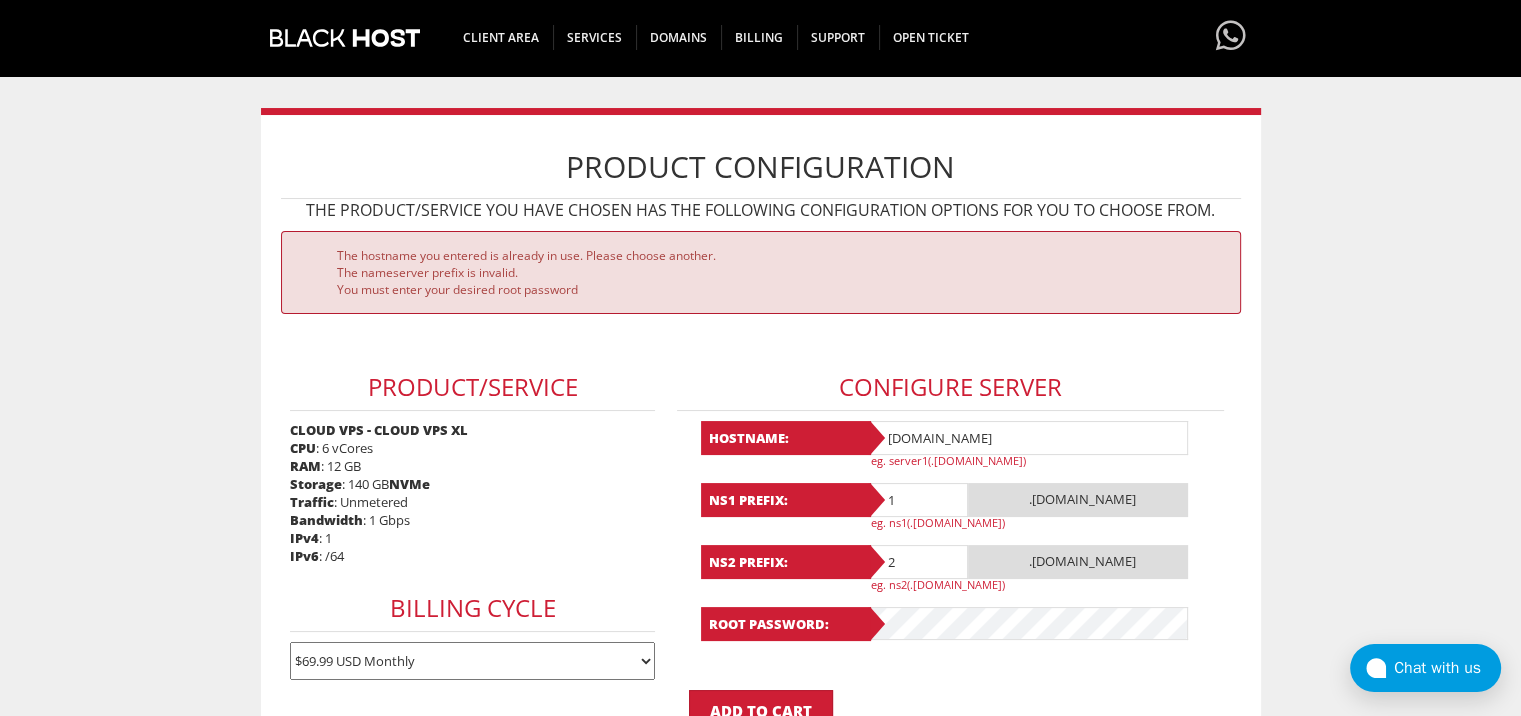 click on "server1.com" at bounding box center [1028, 438] 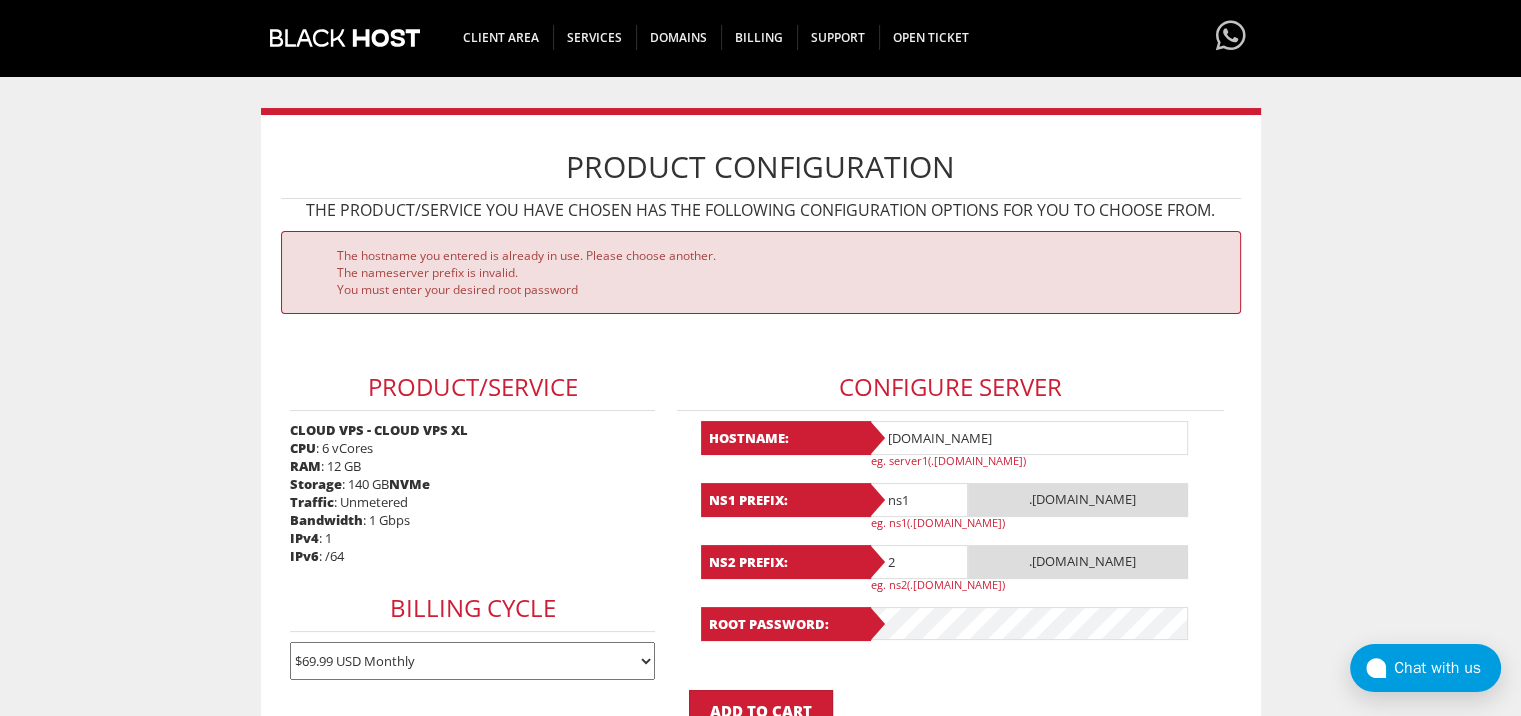 type on "ns1" 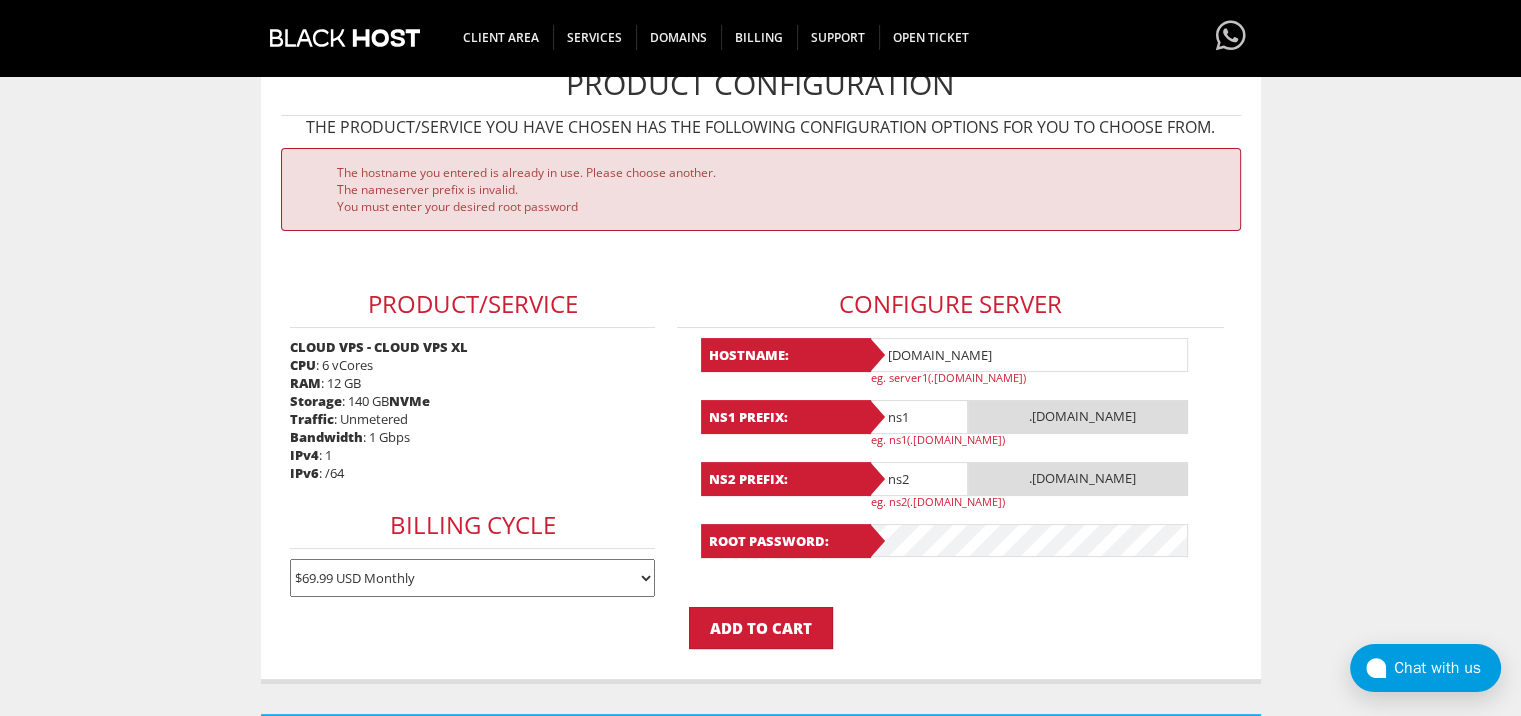 scroll, scrollTop: 458, scrollLeft: 0, axis: vertical 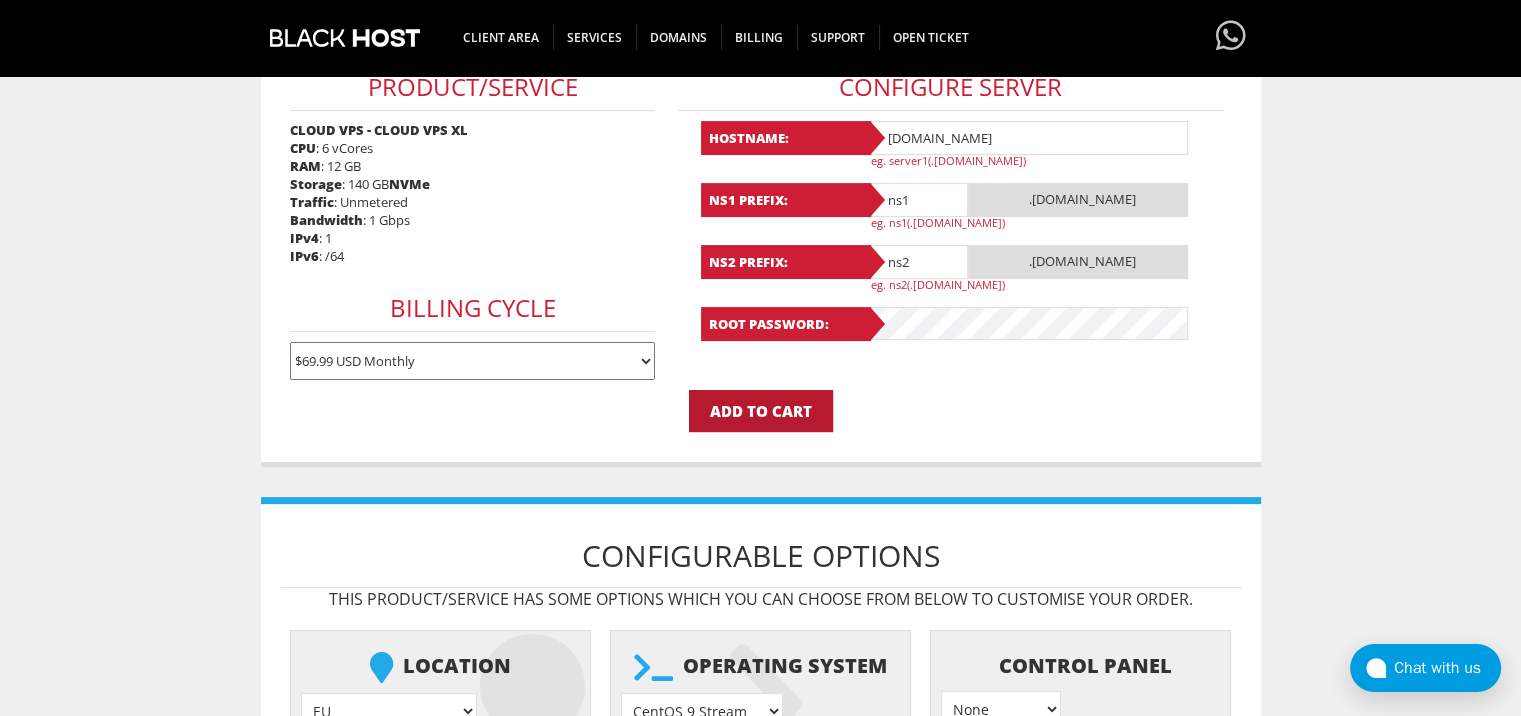 type on "ns2" 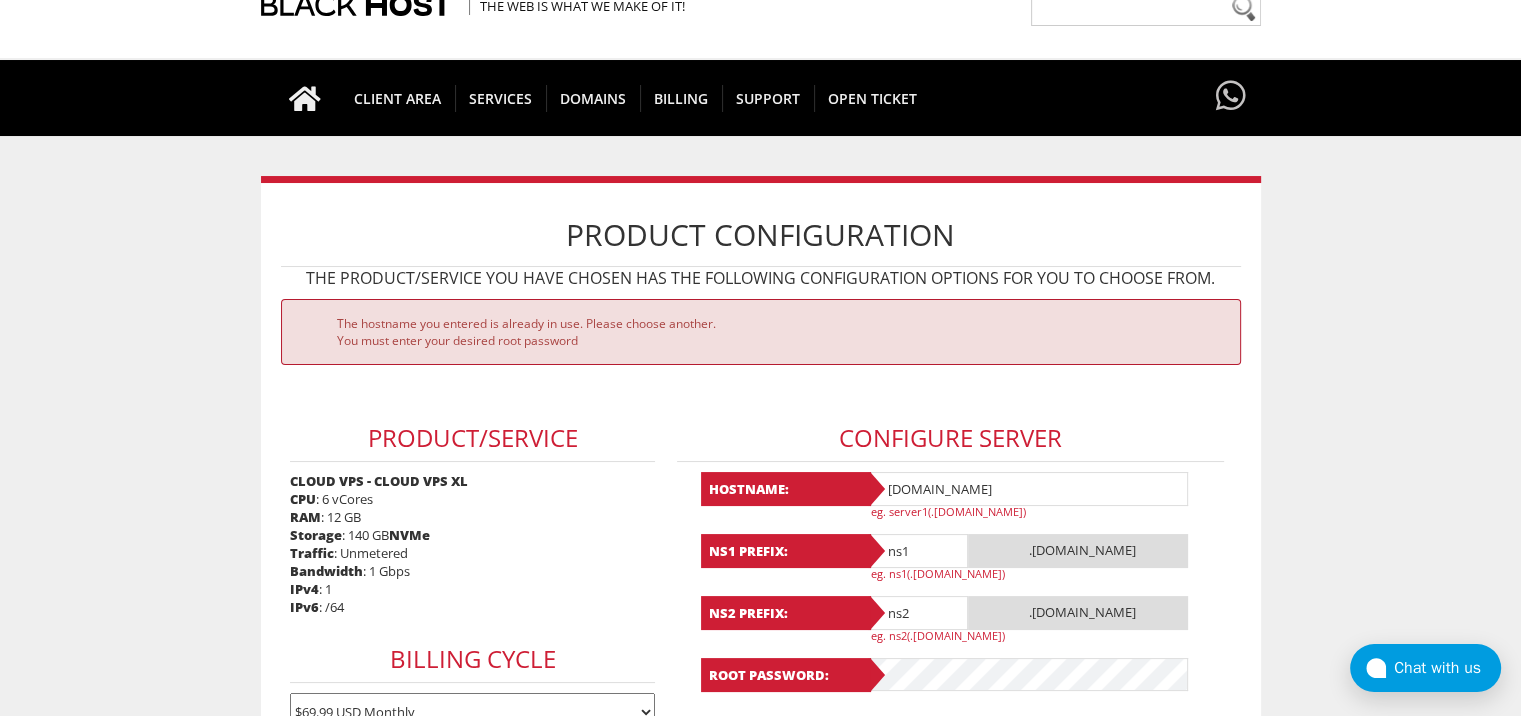 scroll, scrollTop: 100, scrollLeft: 0, axis: vertical 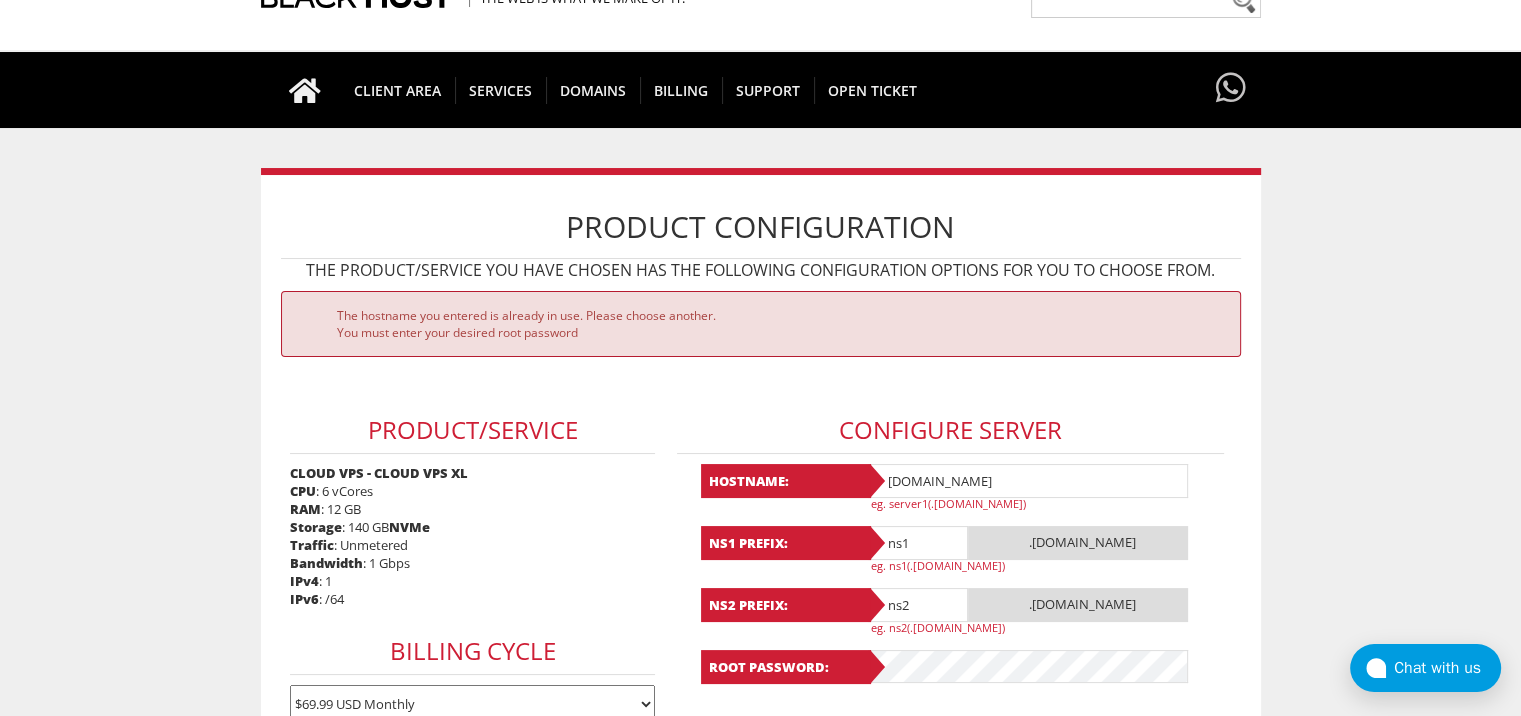 click on "server1.com" at bounding box center [1028, 481] 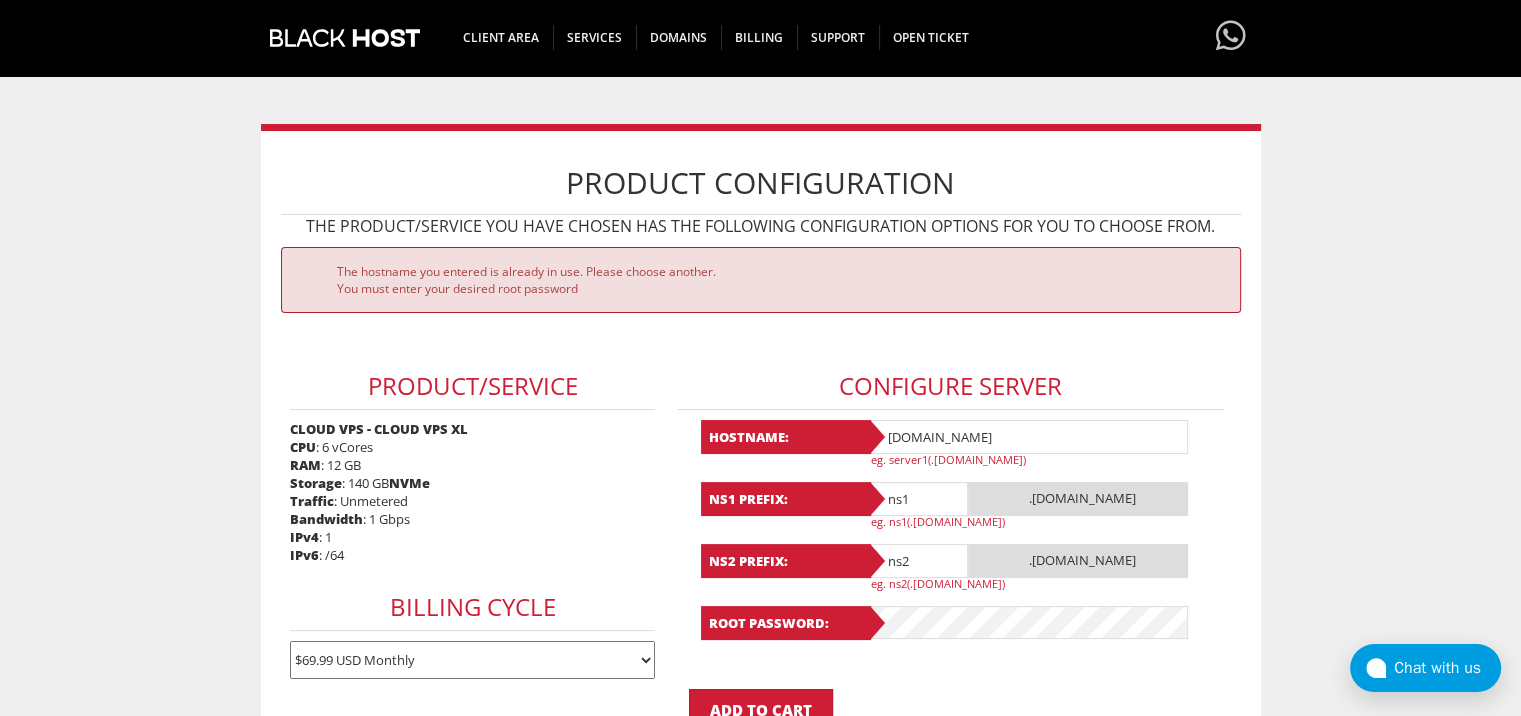 scroll, scrollTop: 400, scrollLeft: 0, axis: vertical 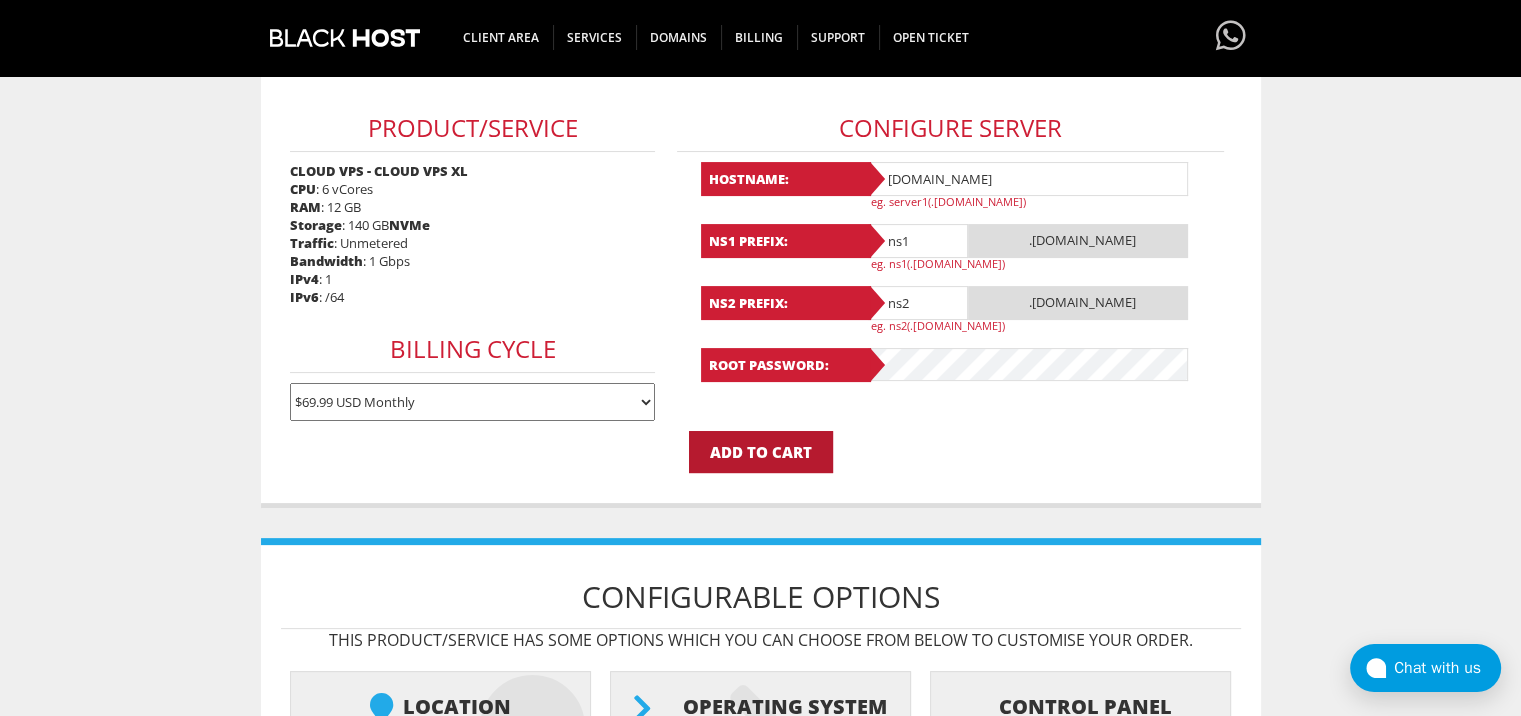type on "vps1.com" 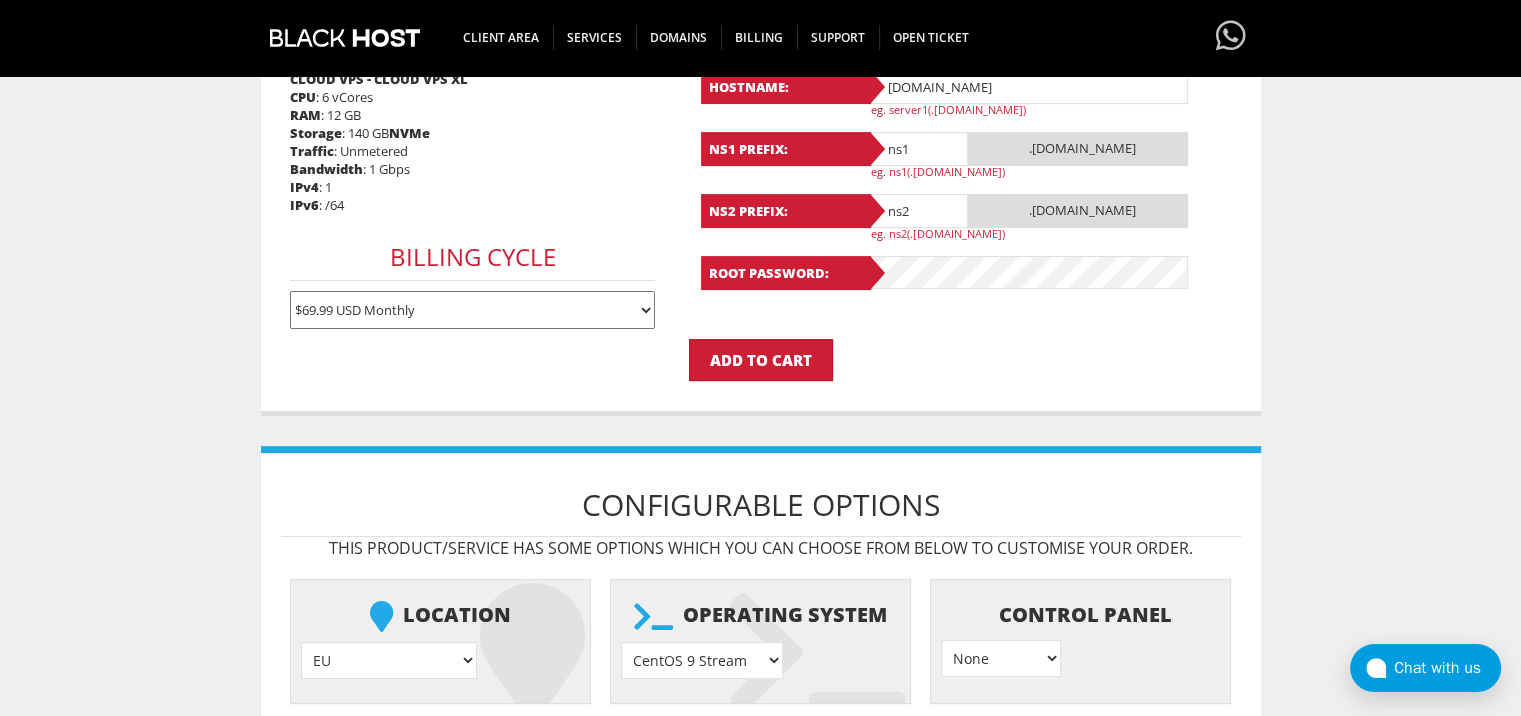 scroll, scrollTop: 600, scrollLeft: 0, axis: vertical 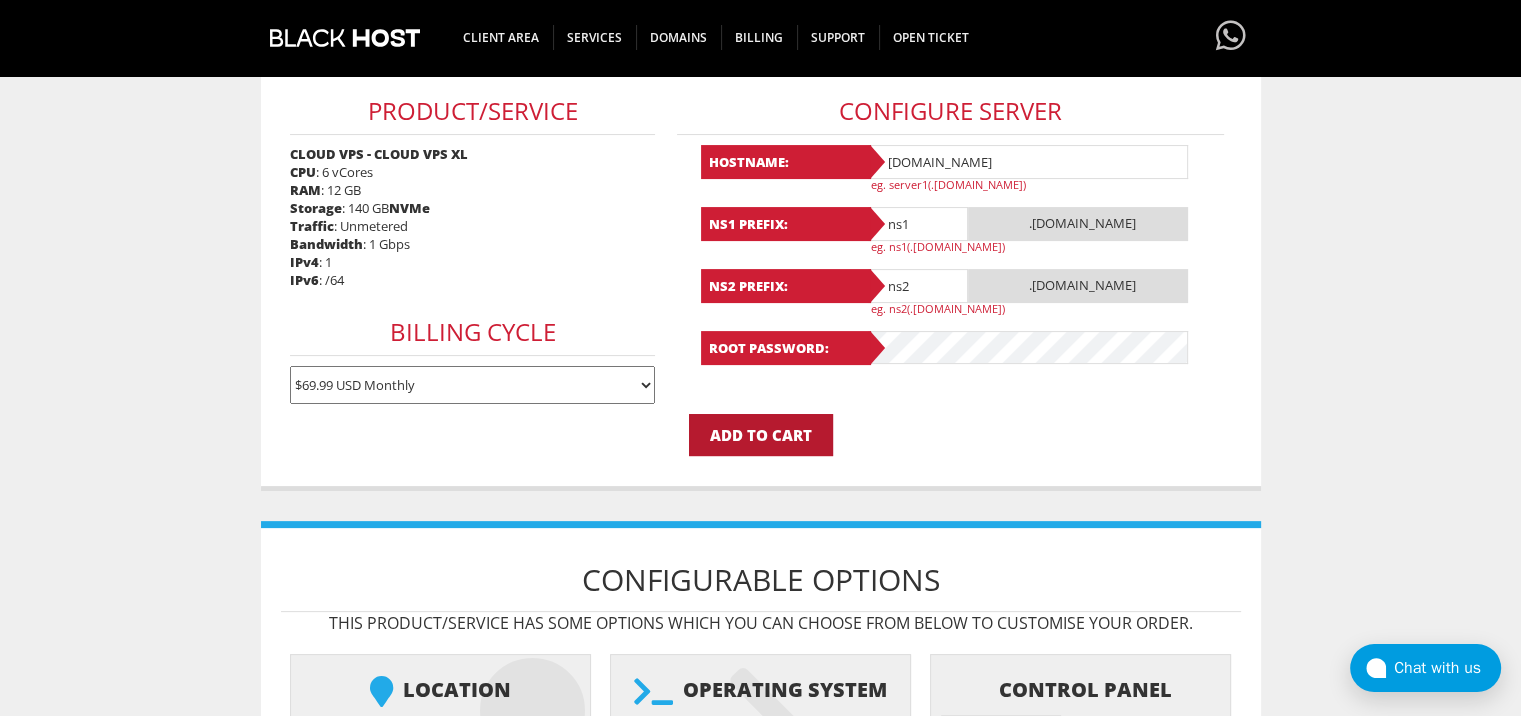 click on "Add to Cart" at bounding box center (761, 435) 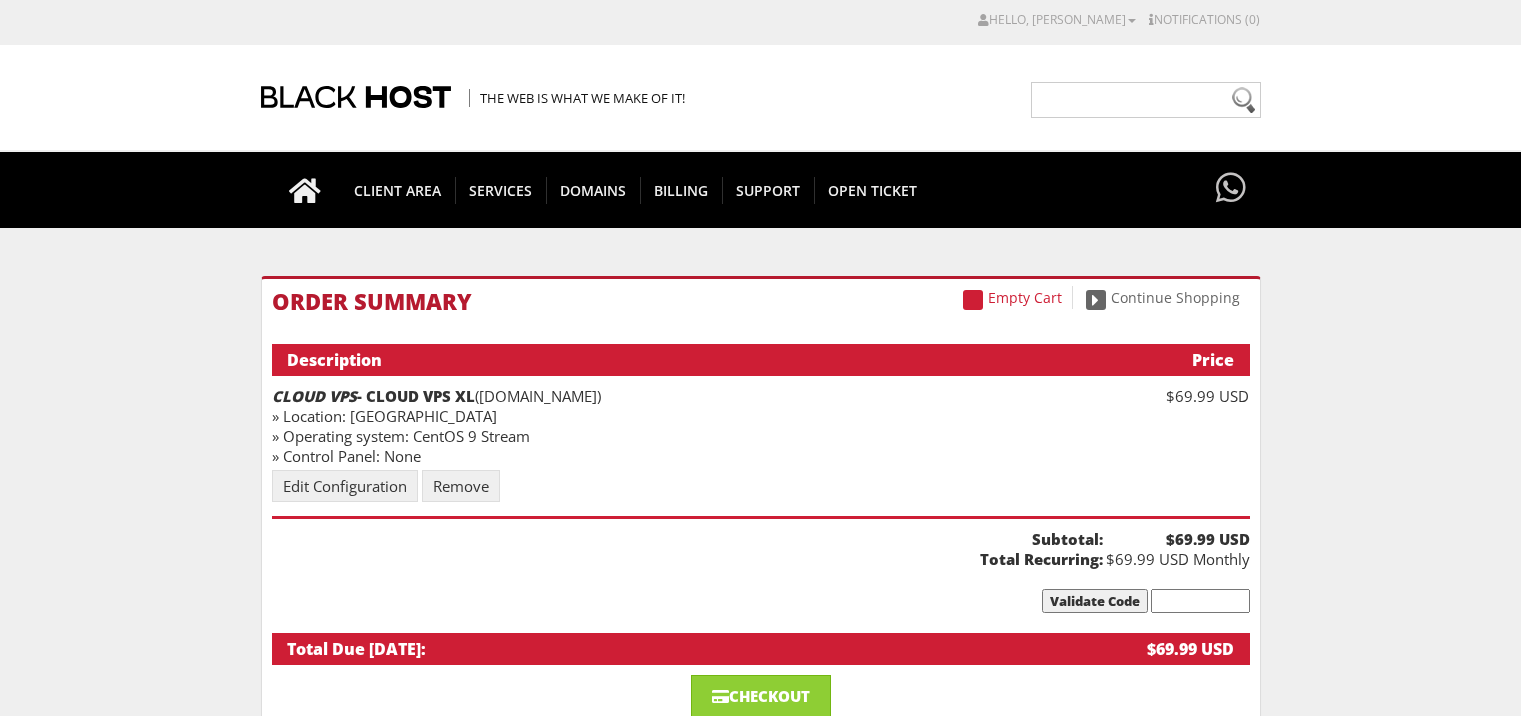 scroll, scrollTop: 0, scrollLeft: 0, axis: both 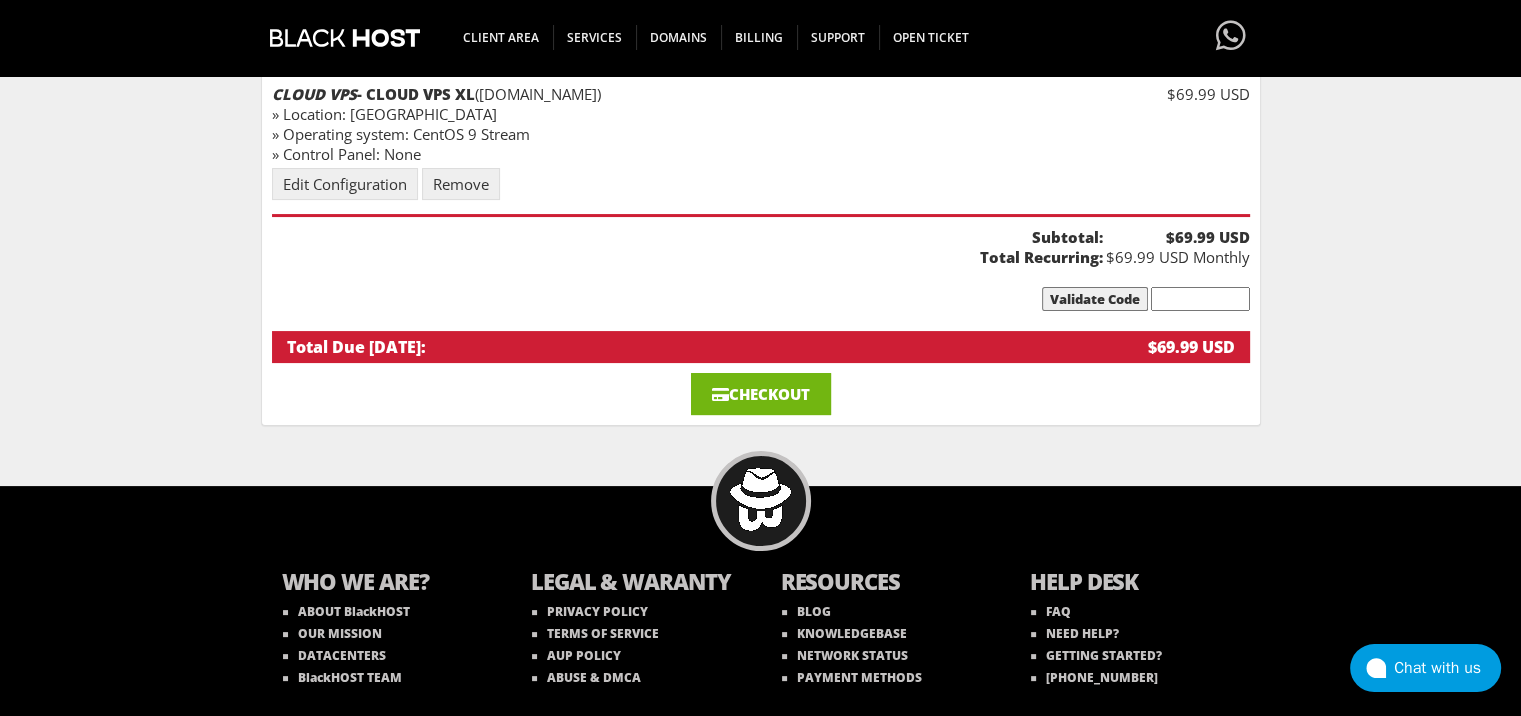click on "Checkout" at bounding box center [761, 394] 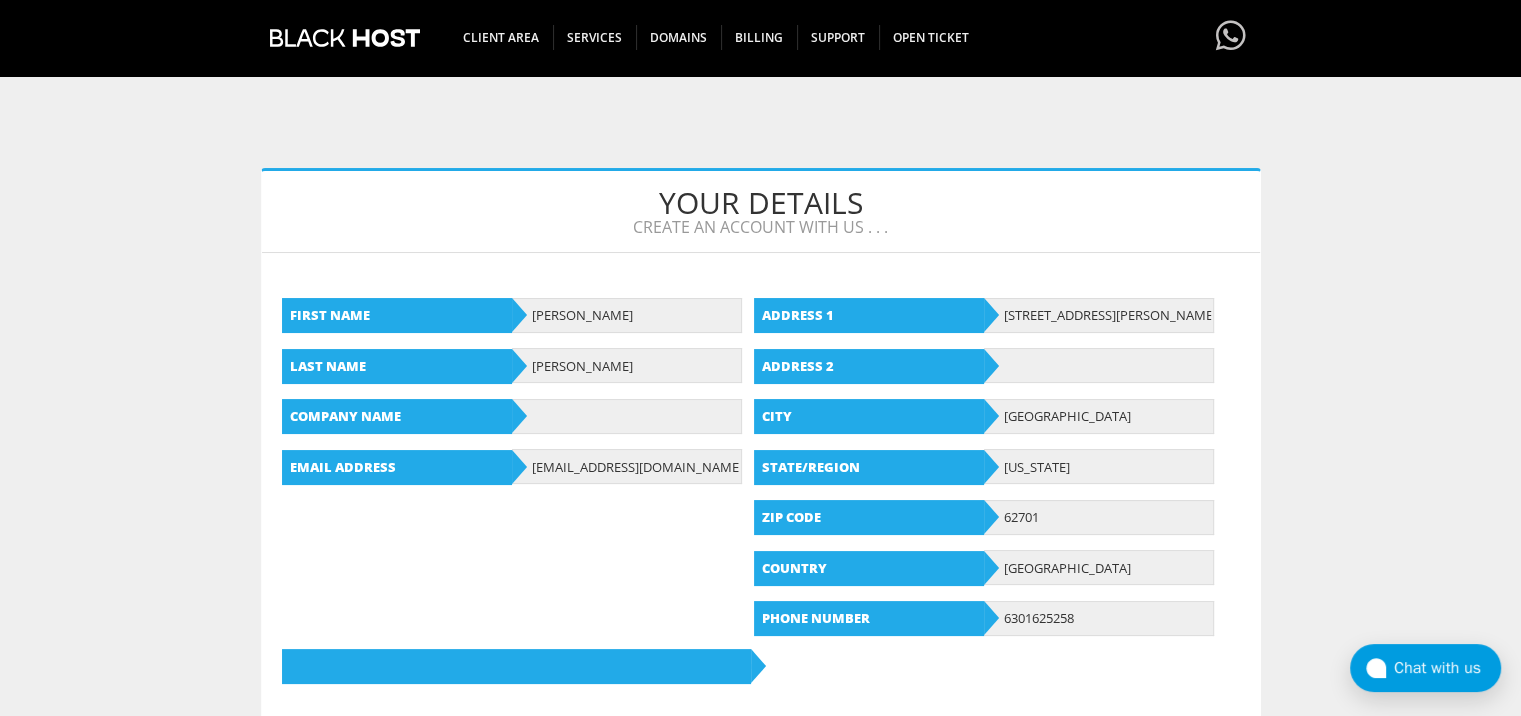 scroll, scrollTop: 180, scrollLeft: 0, axis: vertical 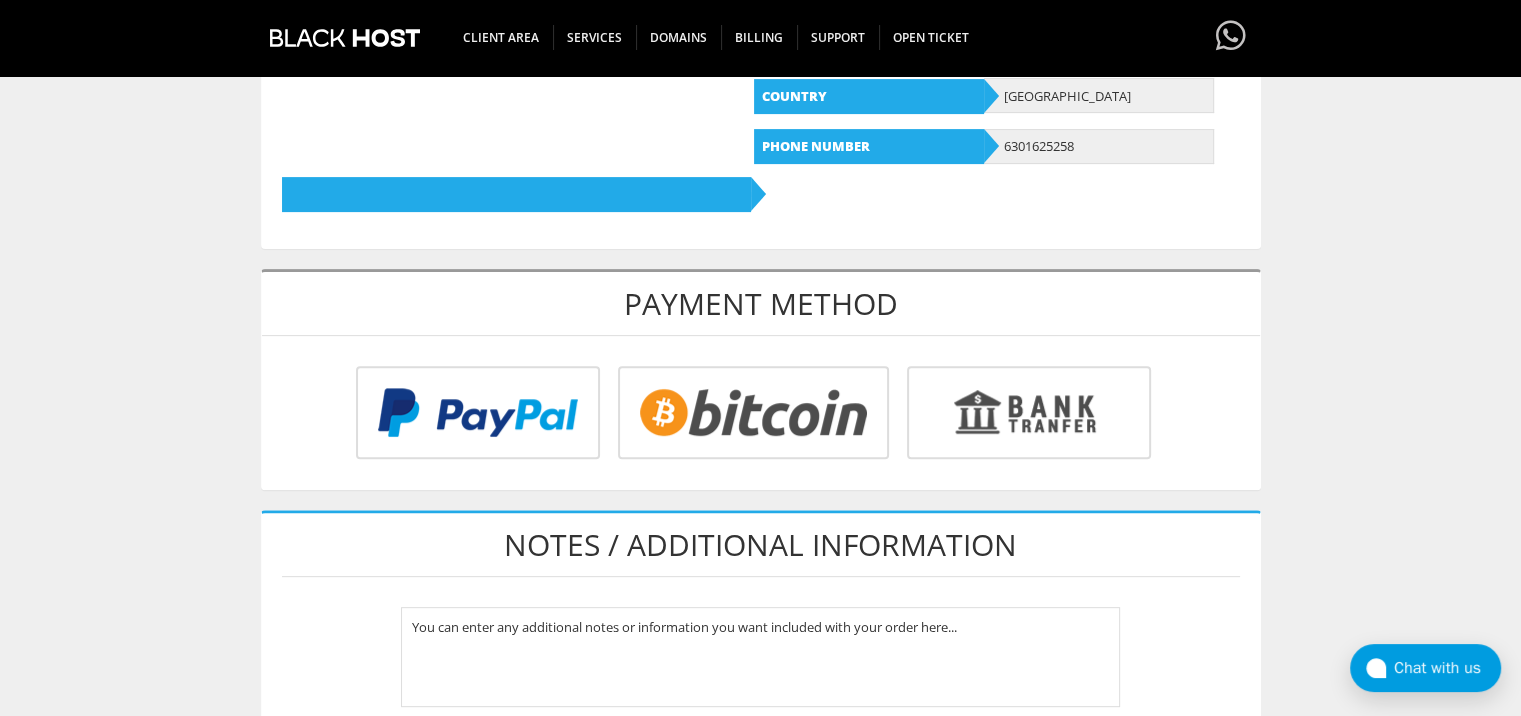click at bounding box center (475, 416) 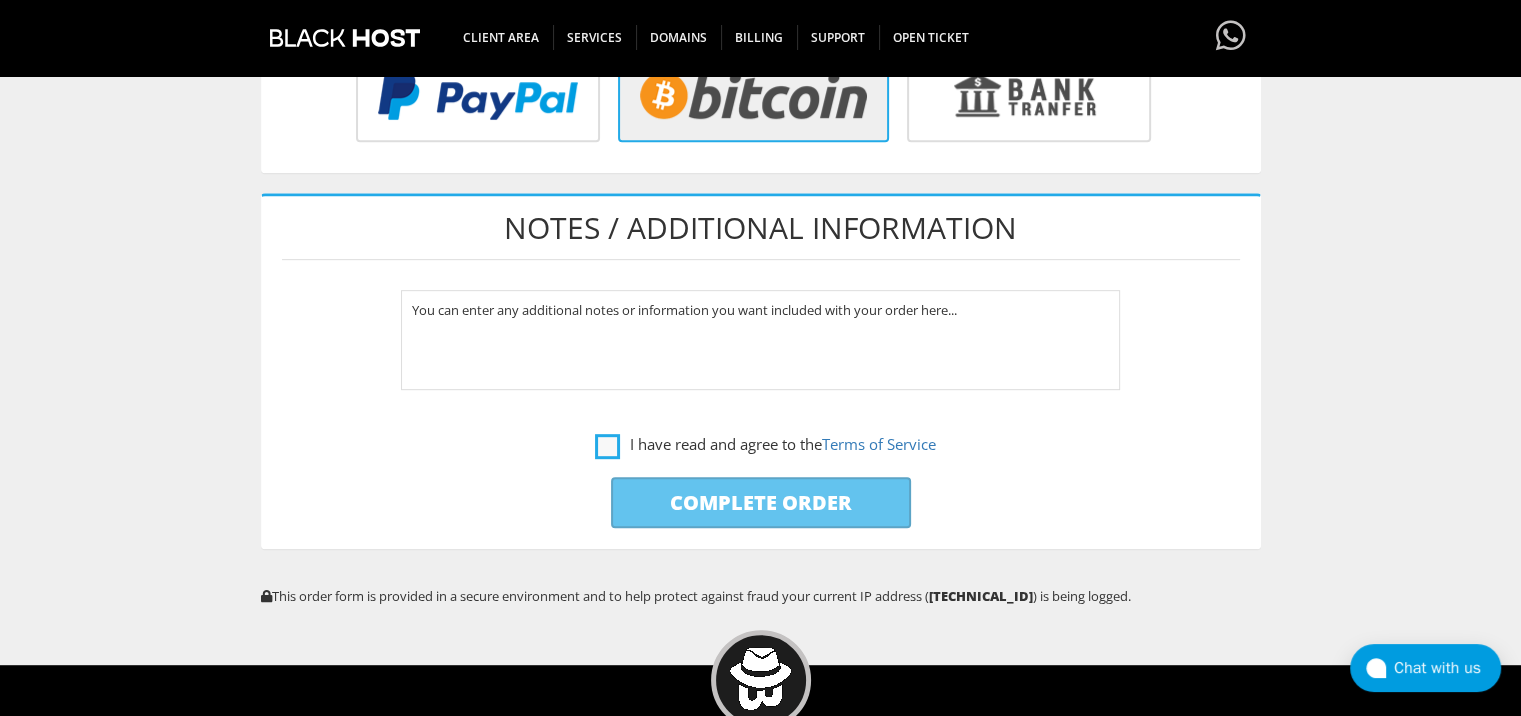 scroll, scrollTop: 900, scrollLeft: 0, axis: vertical 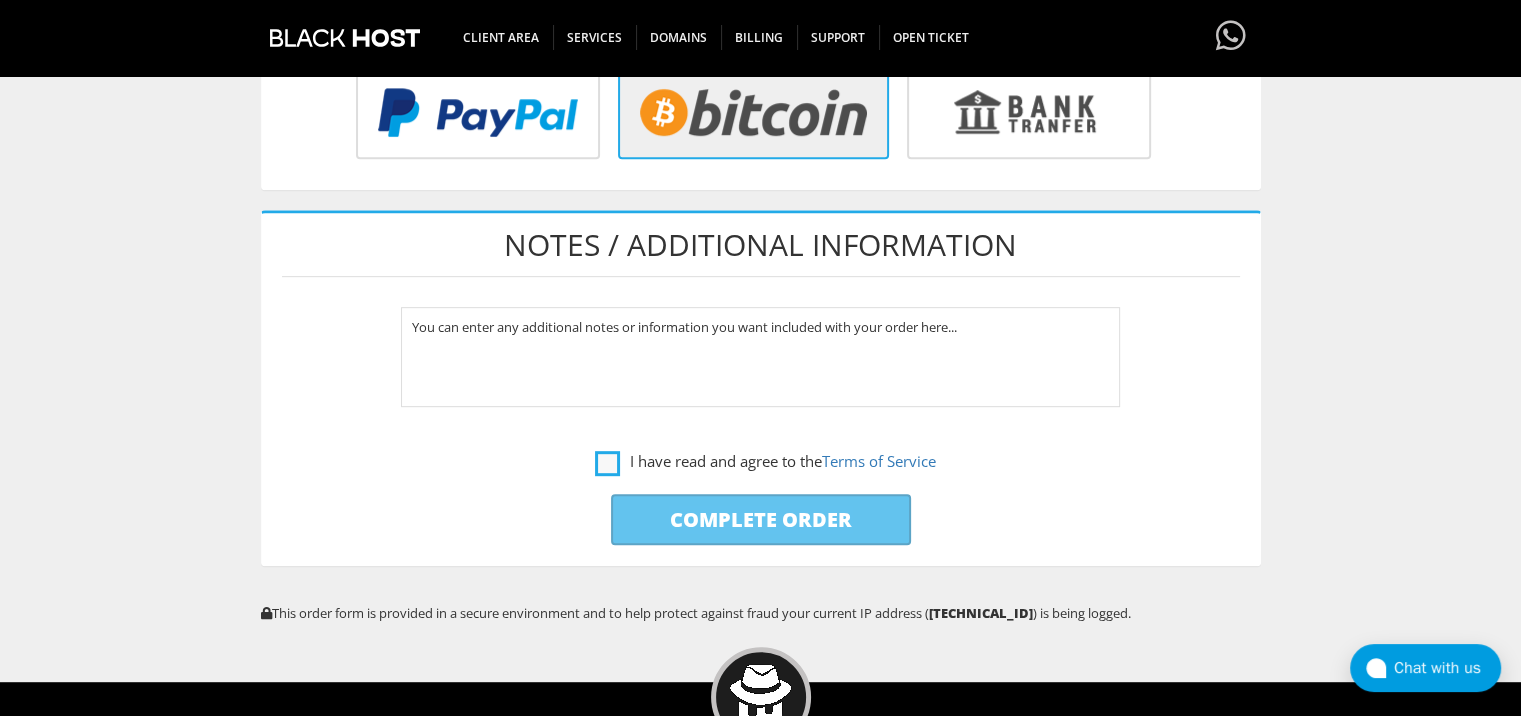 click on "I have read and agree to the  Terms of Service" at bounding box center (765, 461) 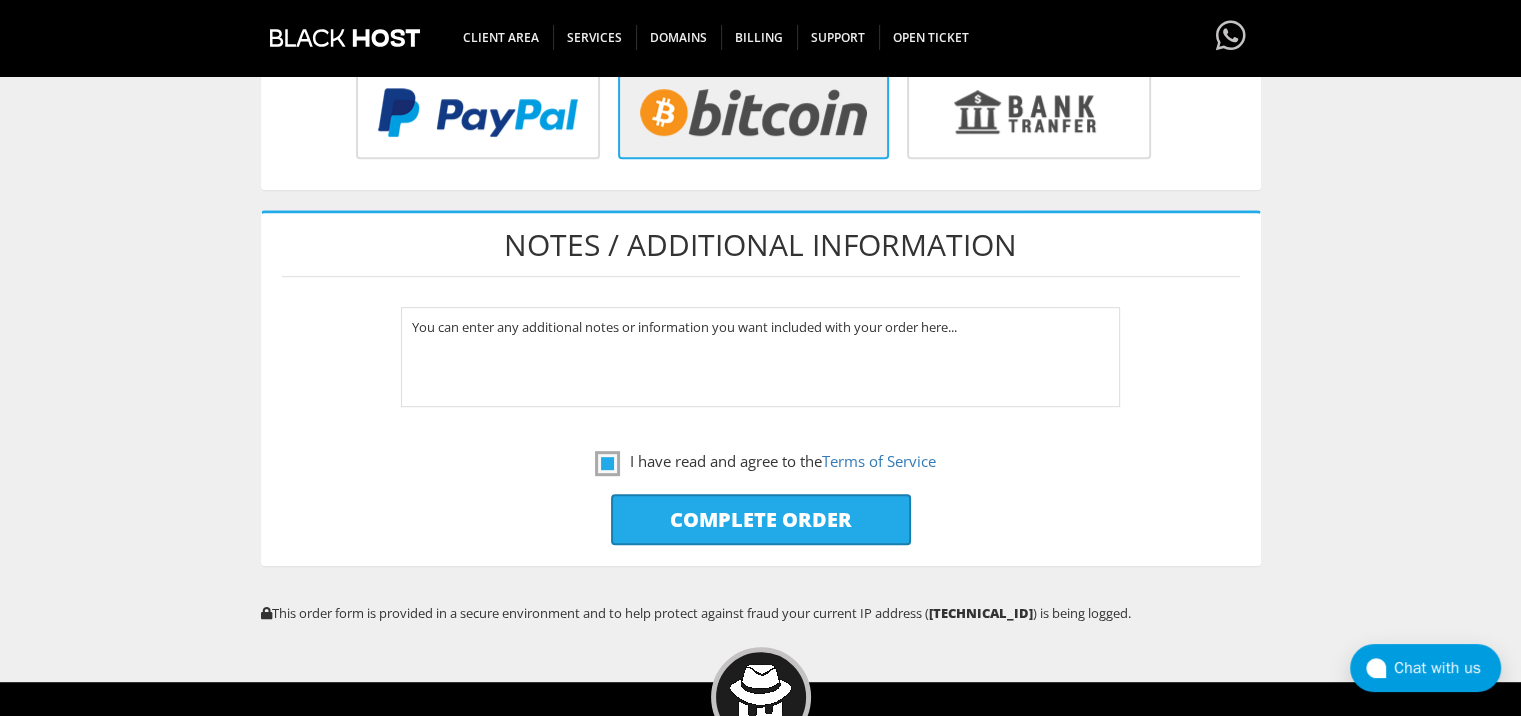 click on "Complete Order" at bounding box center (761, 519) 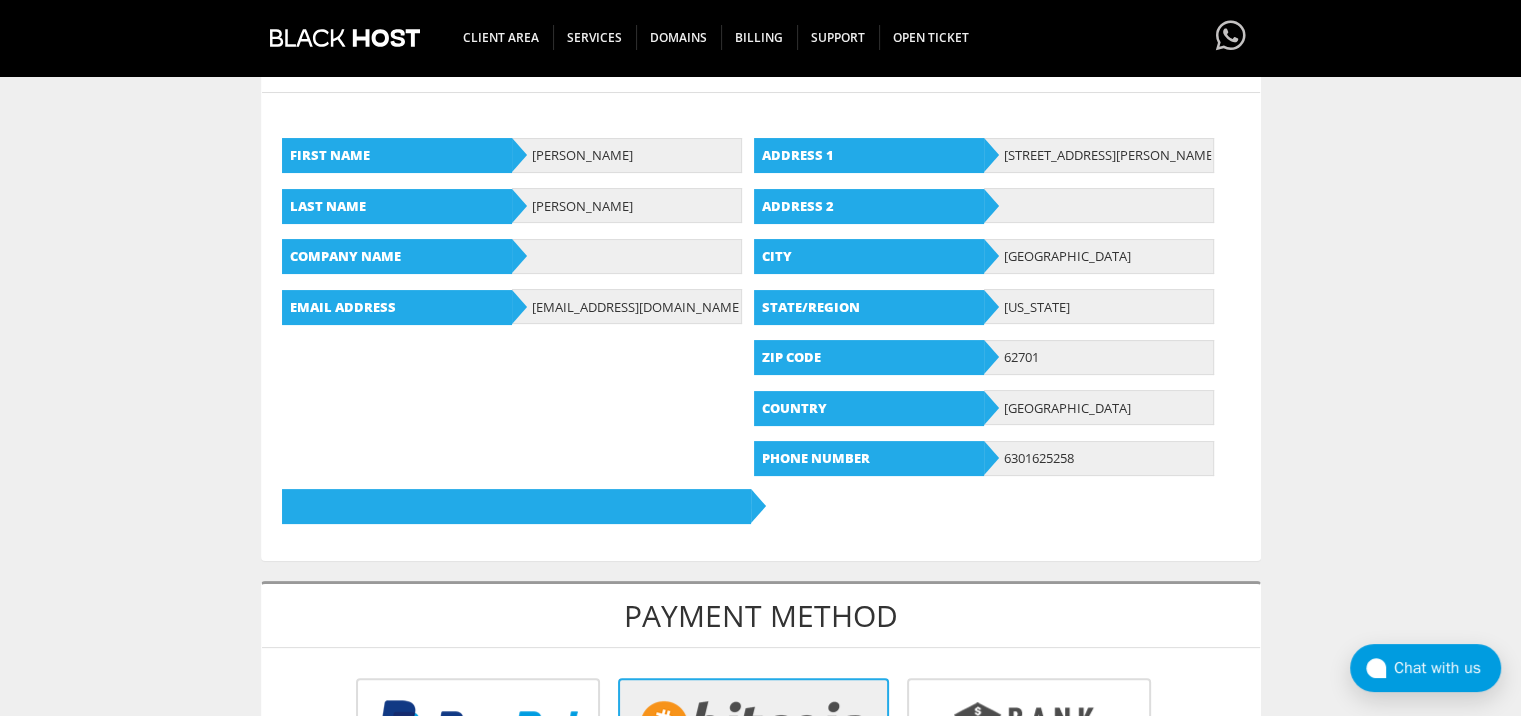 scroll, scrollTop: 374, scrollLeft: 0, axis: vertical 